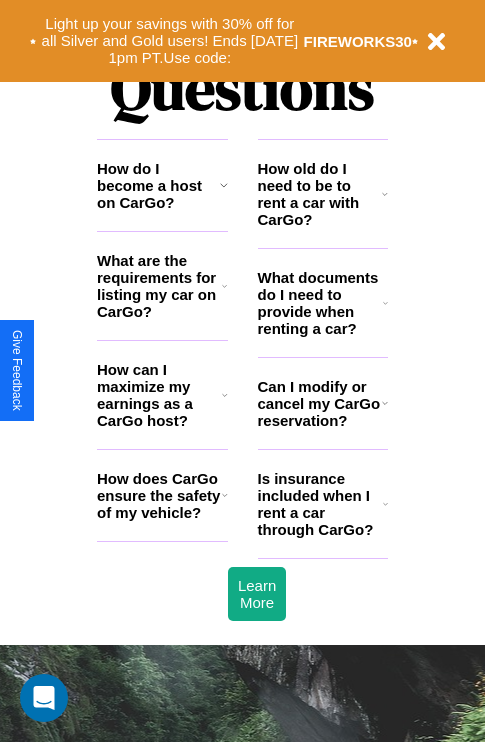 scroll, scrollTop: 2423, scrollLeft: 0, axis: vertical 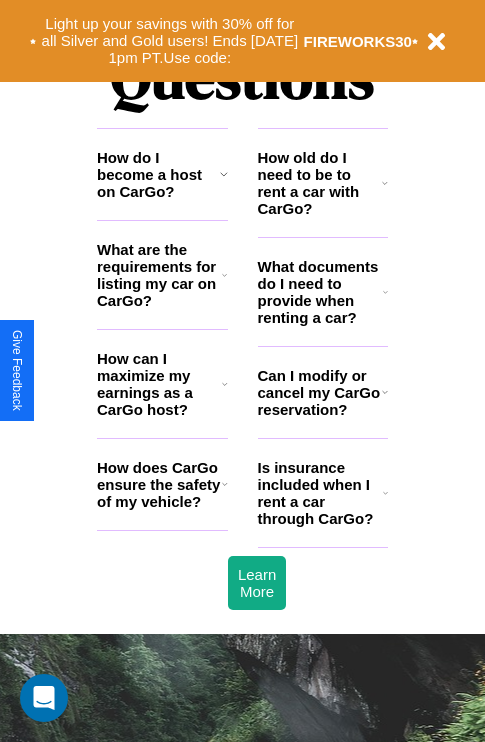 click 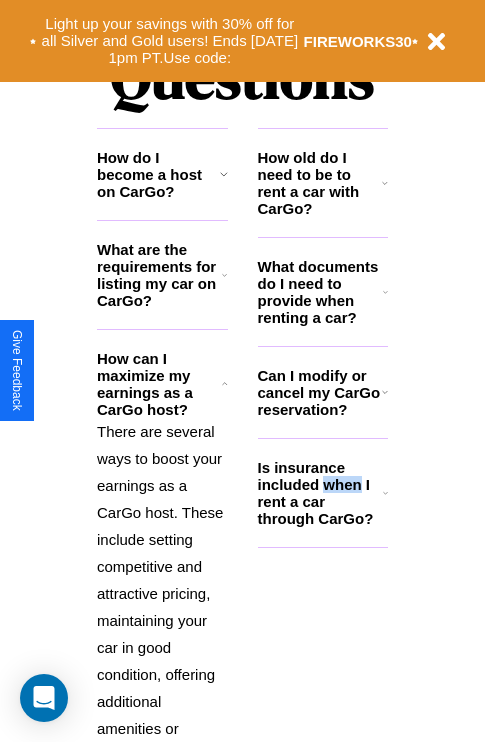 click on "Is insurance included when I rent a car through CarGo?" at bounding box center (320, 493) 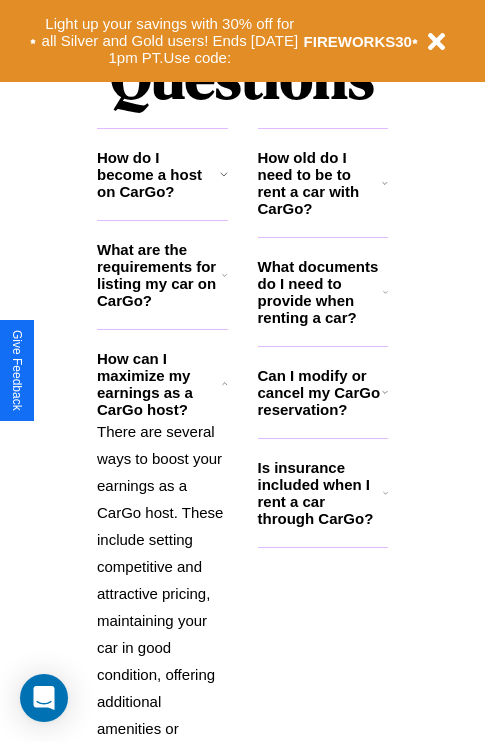 click on "Can I modify or cancel my CarGo reservation?" at bounding box center [320, 392] 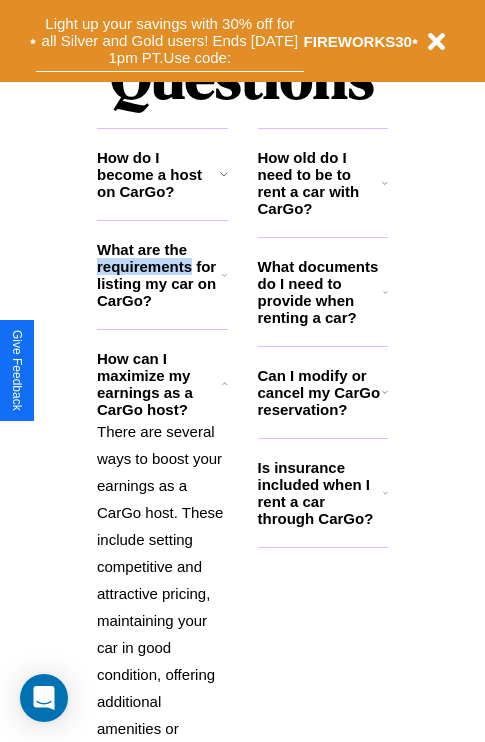 click on "Light up your savings with 30% off for all Silver and Gold users! Ends 8/1 at 1pm PT.  Use code:" at bounding box center (170, 41) 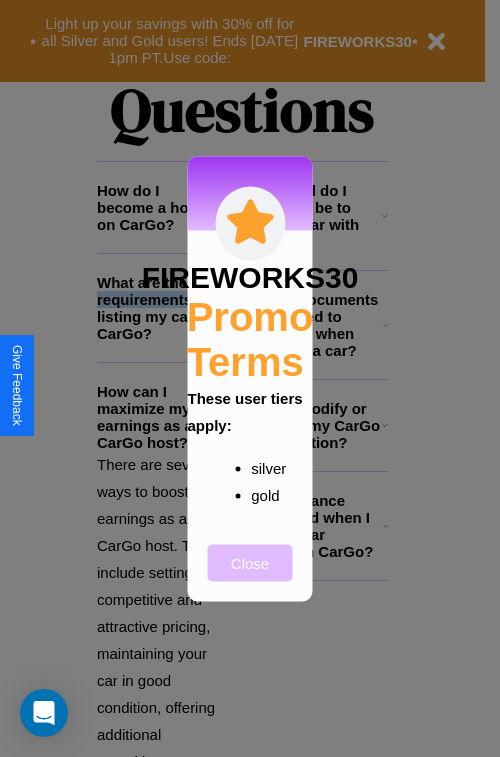 click on "Close" at bounding box center (250, 562) 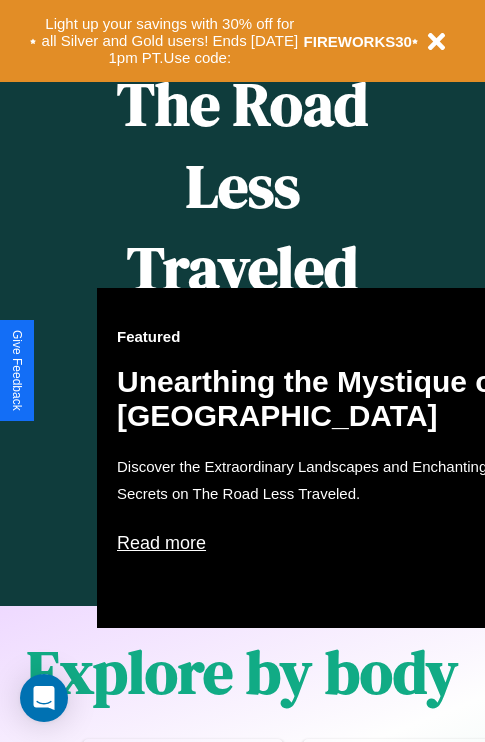 scroll, scrollTop: 817, scrollLeft: 0, axis: vertical 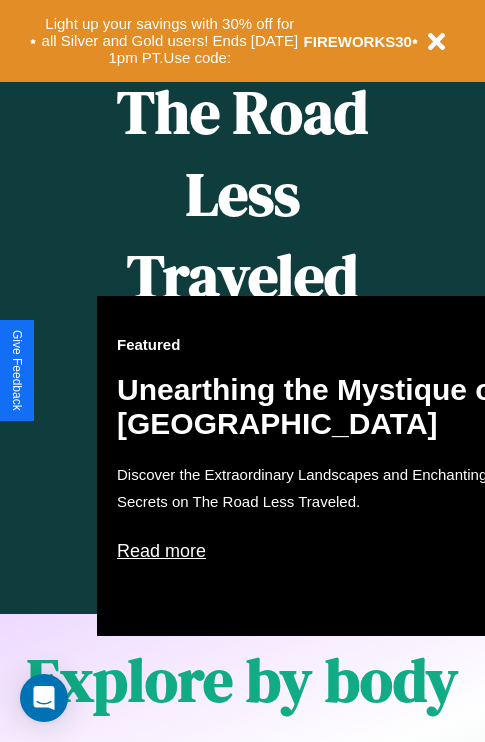 click on "Featured Unearthing the Mystique of Iceland Discover the Extraordinary Landscapes and Enchanting Secrets on The Road Less Traveled. Read more" at bounding box center (317, 466) 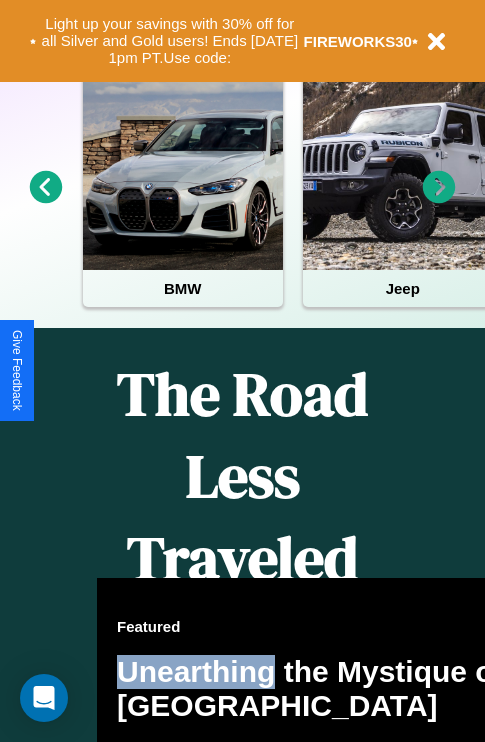 scroll, scrollTop: 308, scrollLeft: 0, axis: vertical 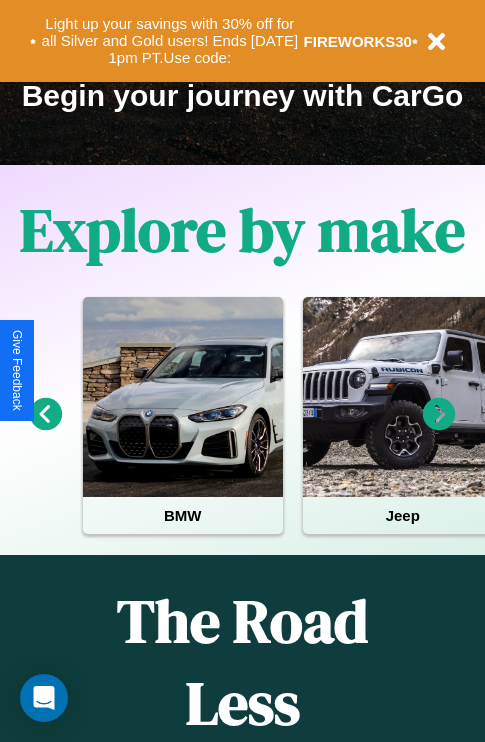 click 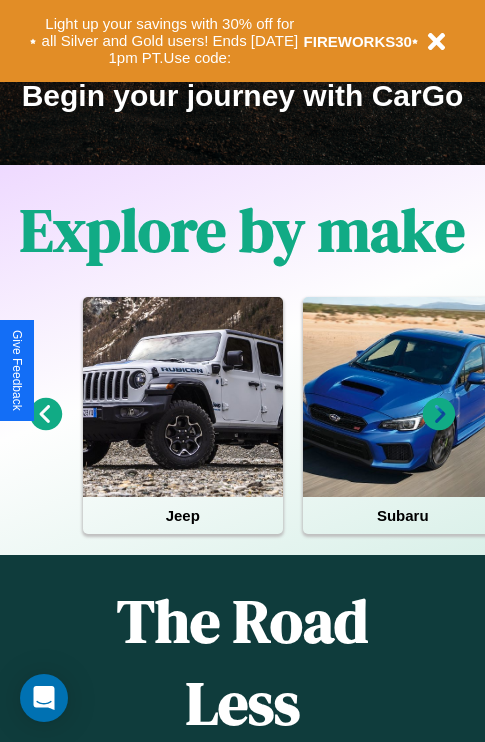 click 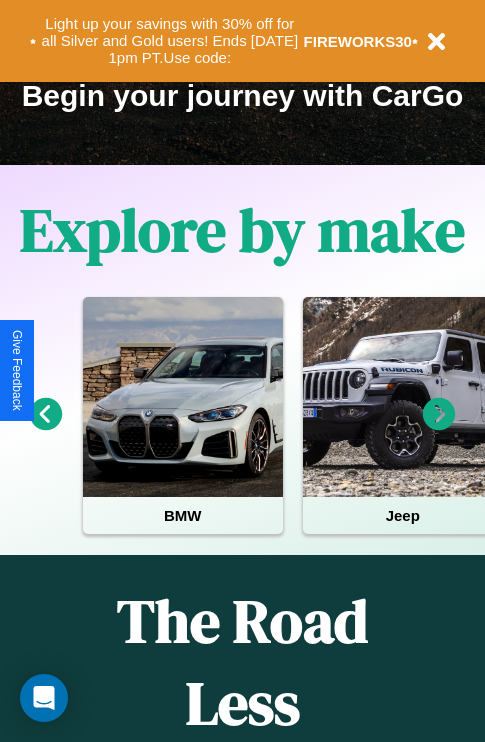 scroll, scrollTop: 113, scrollLeft: 238, axis: both 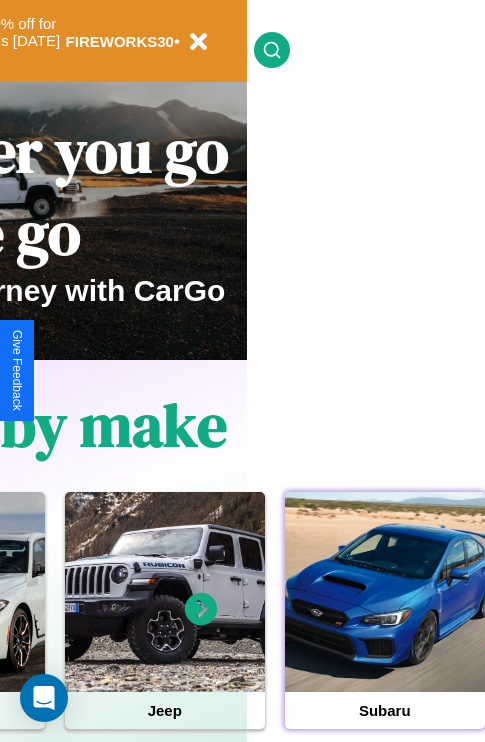 click at bounding box center (385, 592) 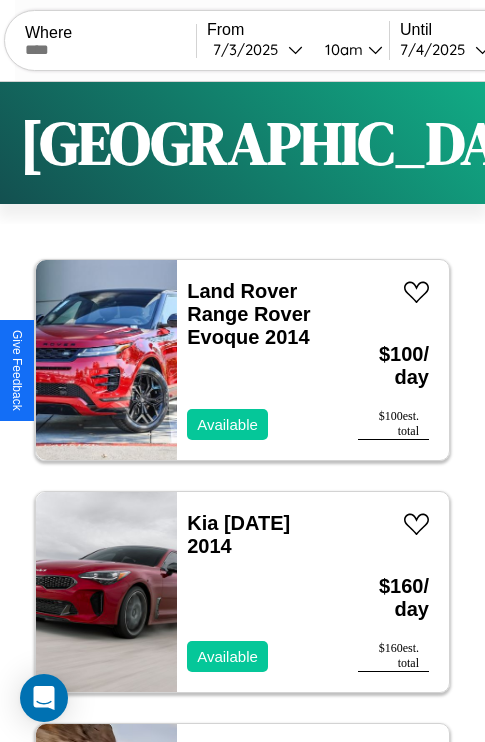 scroll, scrollTop: 95, scrollLeft: 0, axis: vertical 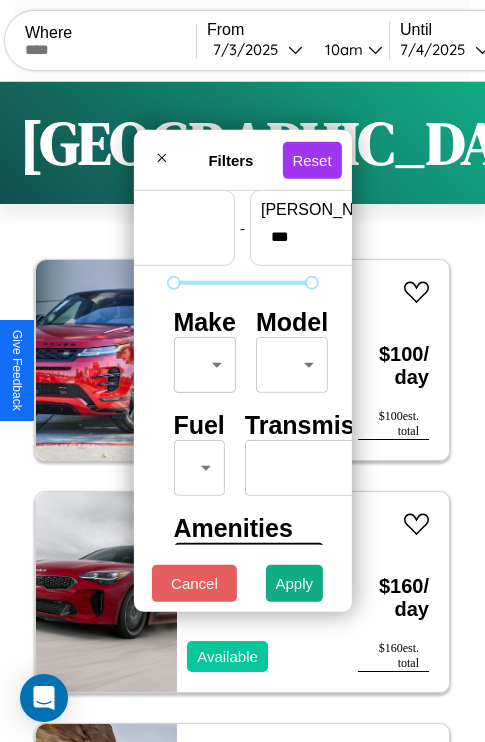 click on "CarGo Where From 7 / 3 / 2025 10am Until 7 / 4 / 2025 10am Become a Host Login Sign Up Dallas Filters 125  cars in this area These cars can be picked up in this city. Land Rover   Range Rover Evoque   2014 Available $ 100  / day $ 100  est. total Kia   Carnival   2014 Available $ 160  / day $ 160  est. total Mercedes   CLK-Class   2014 Available $ 80  / day $ 80  est. total Mazda   GLC   2021 Available $ 170  / day $ 170  est. total Chrysler   Grand Voyager   2014 Available $ 200  / day $ 200  est. total Aston Martin   DB9   2014 Available $ 80  / day $ 80  est. total Land Rover   Defender   2018 Available $ 150  / day $ 150  est. total Volvo   VAH   2019 Unavailable $ 160  / day $ 160  est. total Toyota   Highlander   2020 Unavailable $ 170  / day $ 170  est. total Bentley   Continental   2017 Available $ 50  / day $ 50  est. total Subaru   BRZ   2021 Available $ 70  / day $ 70  est. total BMW   740Li   2020 Available $ 200  / day $ 200  est. total Kia   Stinger   2014 Available $ 50  / day $ 50  est. total" at bounding box center (242, 412) 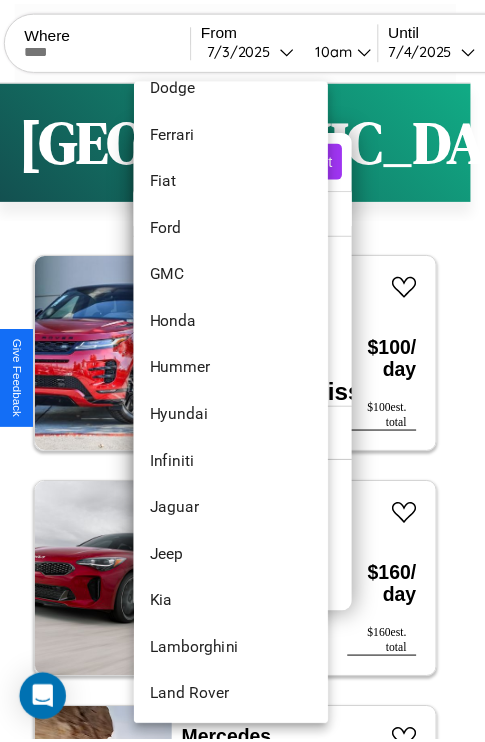 scroll, scrollTop: 902, scrollLeft: 0, axis: vertical 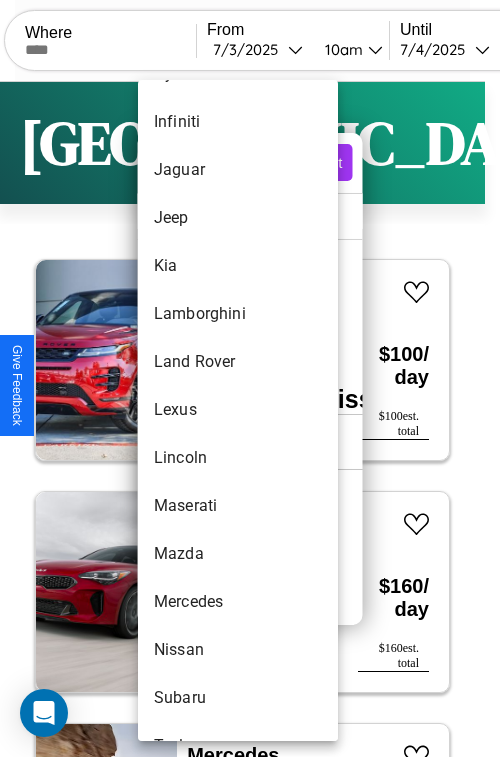 click on "Lexus" at bounding box center [238, 410] 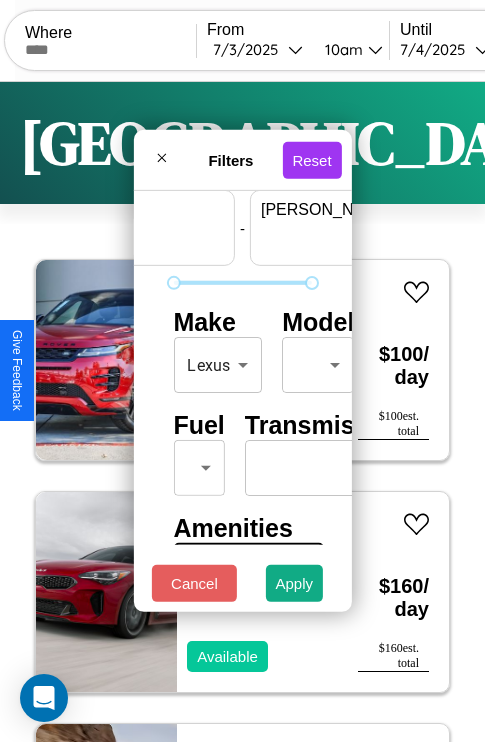 scroll, scrollTop: 59, scrollLeft: 124, axis: both 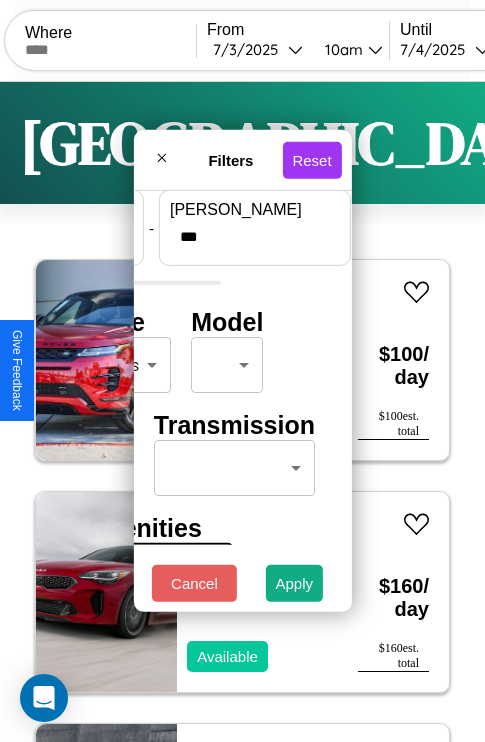 type on "***" 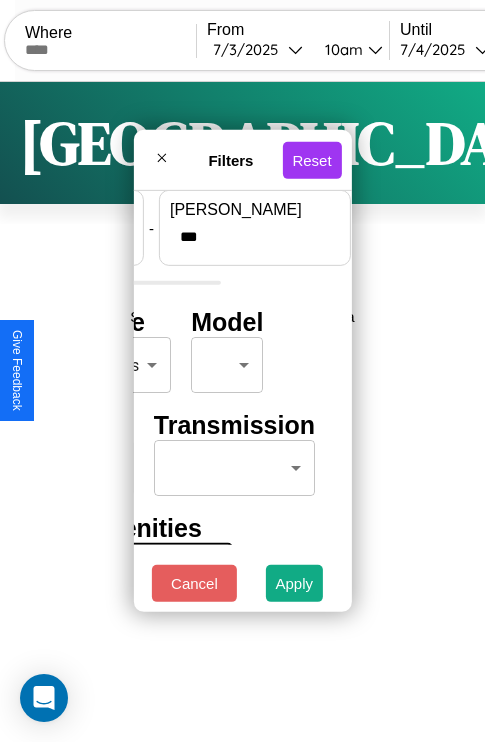 scroll, scrollTop: 59, scrollLeft: 0, axis: vertical 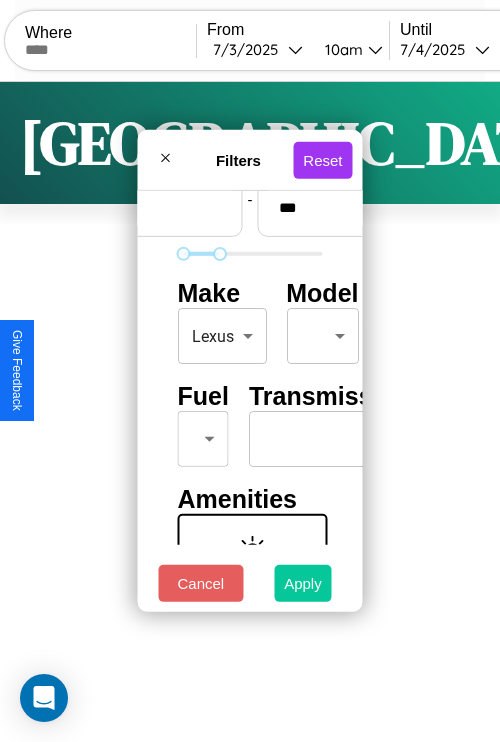 type on "**" 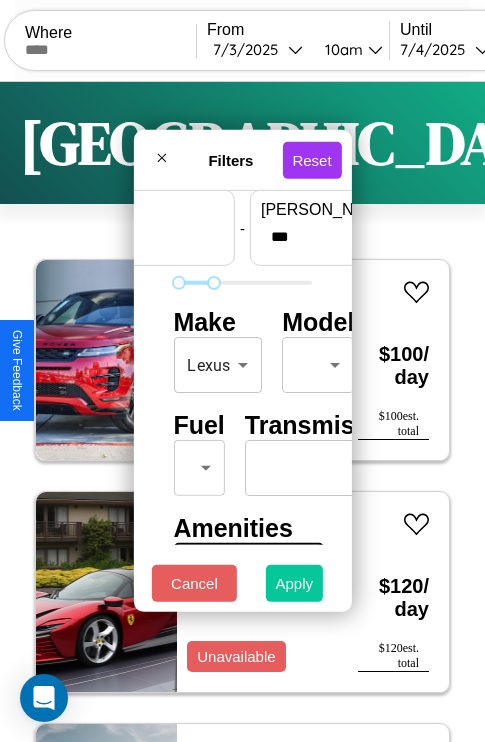 click on "Apply" at bounding box center (295, 583) 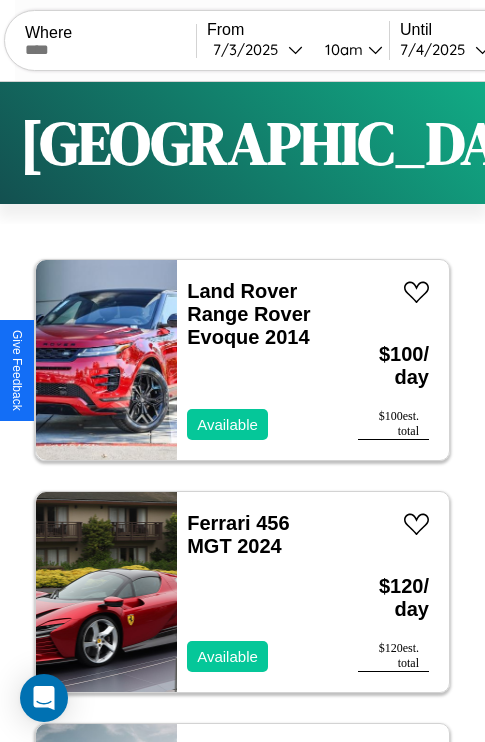 scroll, scrollTop: 79, scrollLeft: 0, axis: vertical 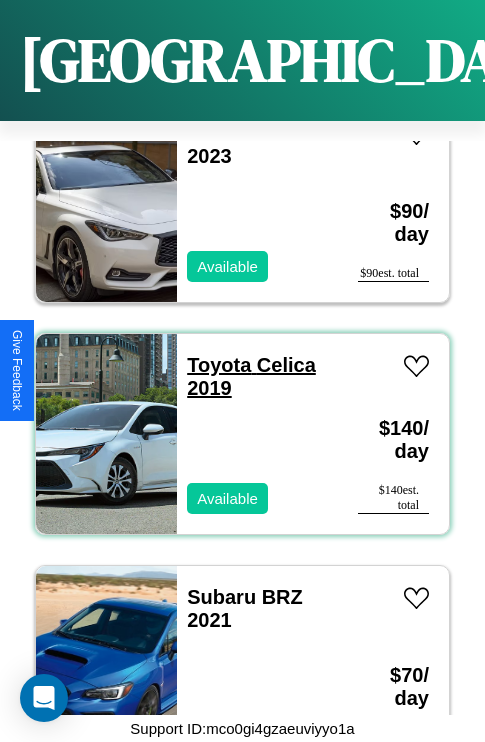 click on "Toyota   Celica   2019" at bounding box center [251, 376] 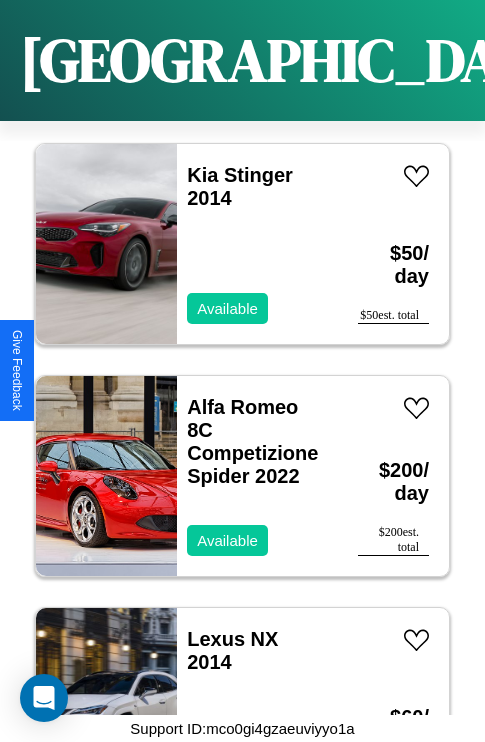 scroll, scrollTop: 18867, scrollLeft: 0, axis: vertical 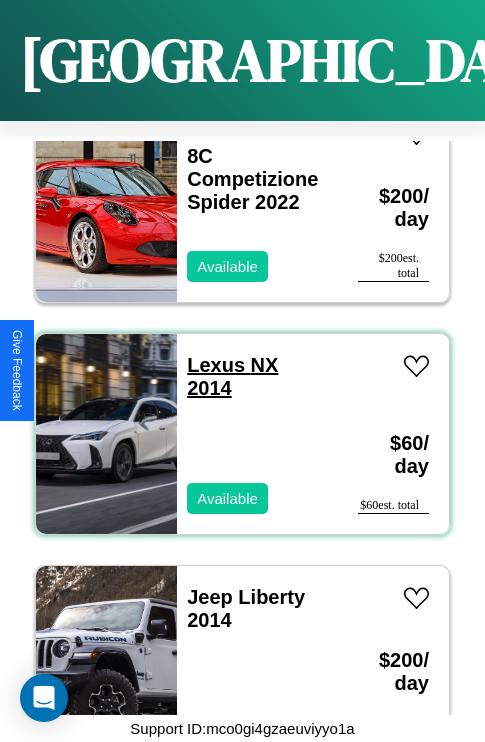 click on "Lexus   NX   2014" at bounding box center (232, 376) 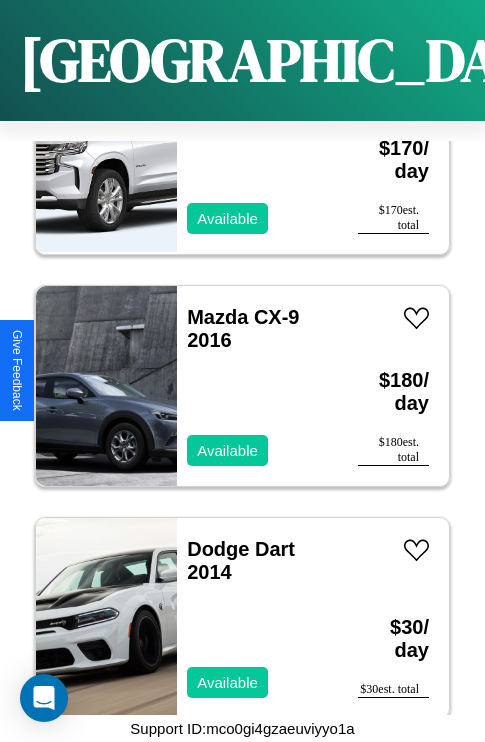scroll, scrollTop: 27160, scrollLeft: 0, axis: vertical 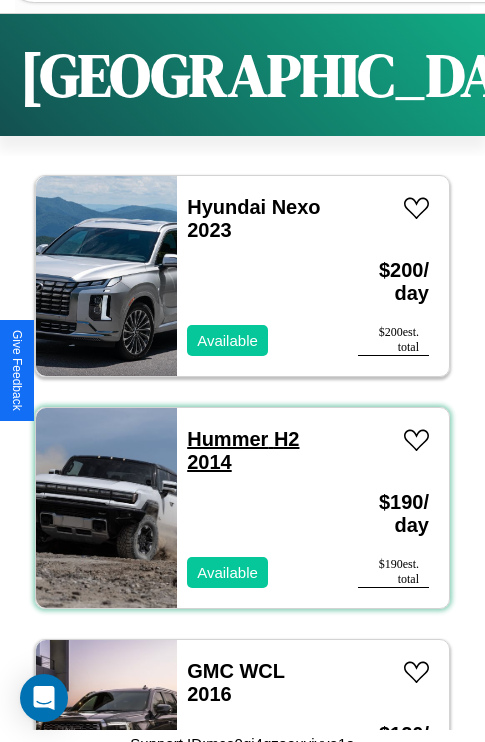 click on "Hummer   H2   2014" at bounding box center [243, 450] 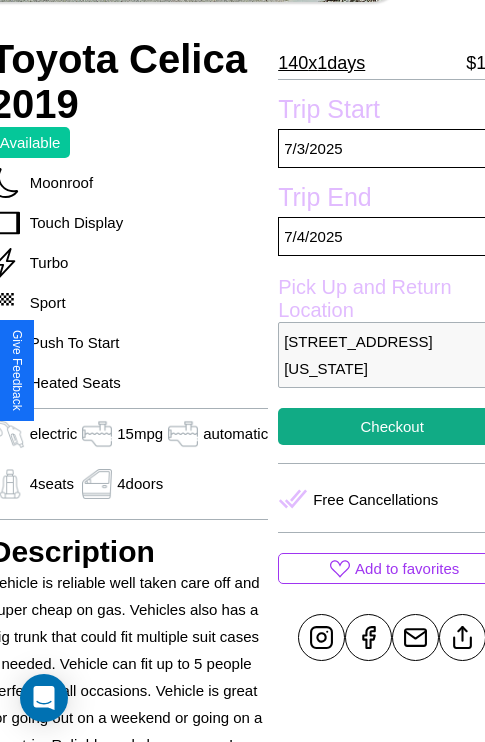 scroll, scrollTop: 408, scrollLeft: 96, axis: both 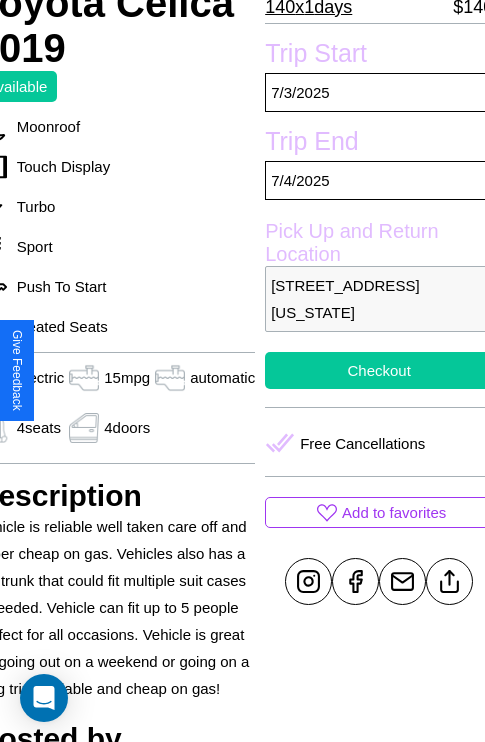 click on "Checkout" at bounding box center (379, 370) 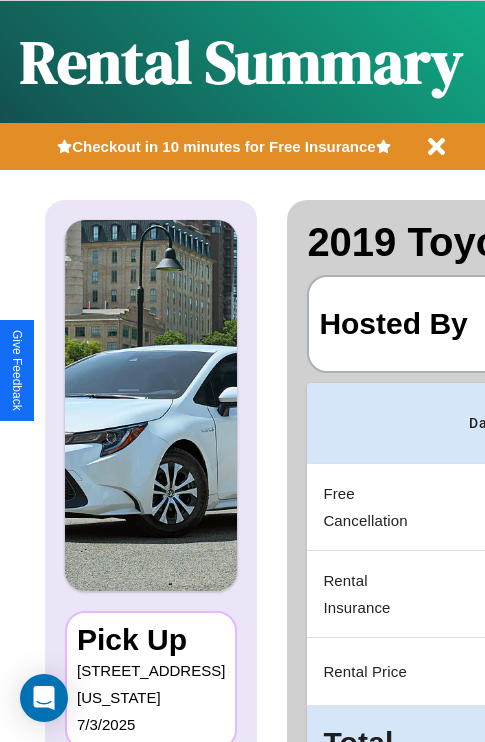 scroll, scrollTop: 0, scrollLeft: 378, axis: horizontal 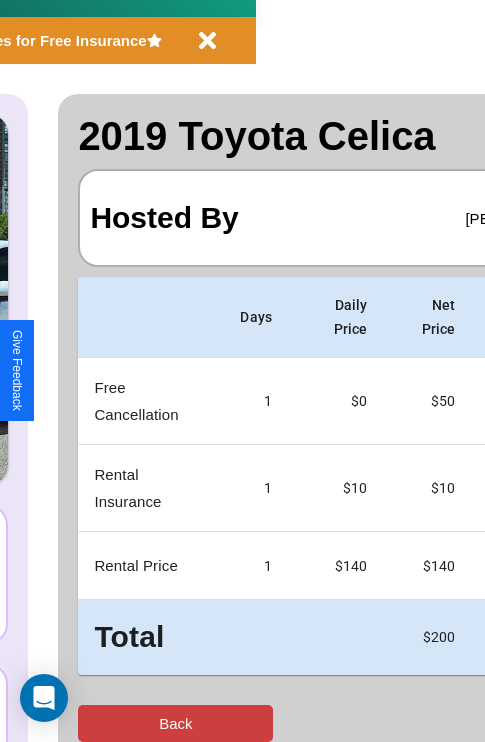 click on "Back" at bounding box center (175, 723) 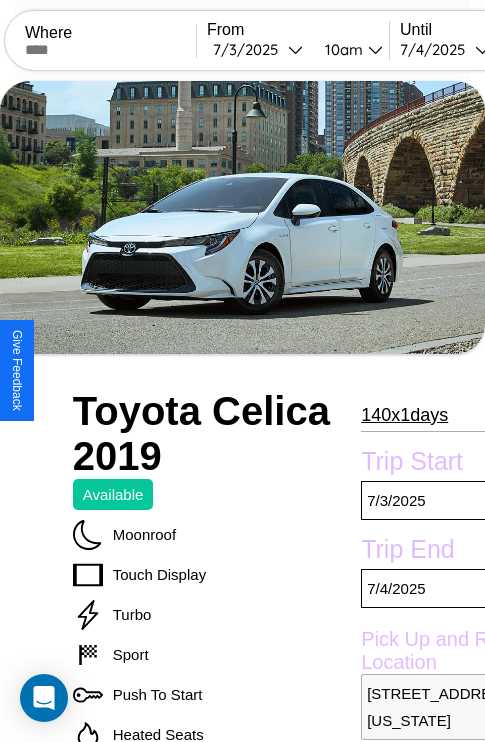 scroll, scrollTop: 44, scrollLeft: 0, axis: vertical 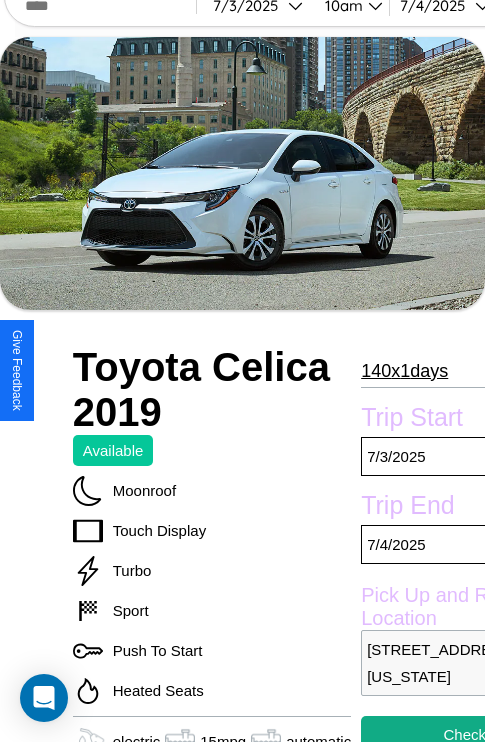 click on "140  x  1  days" at bounding box center (404, 371) 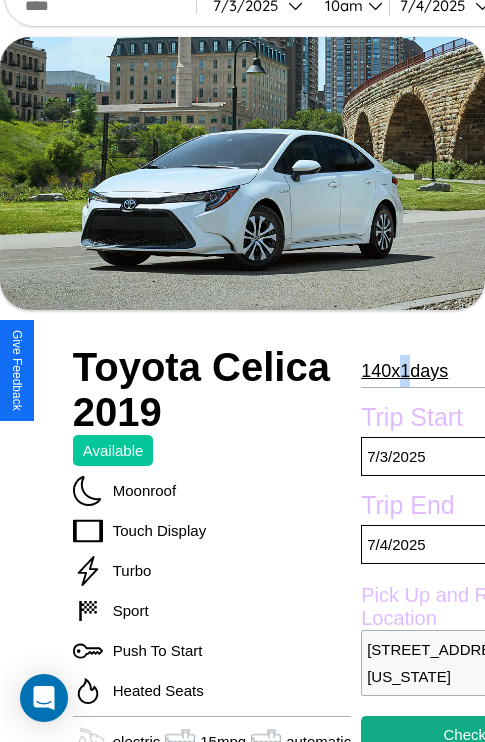 click on "140  x  1  days" at bounding box center (404, 371) 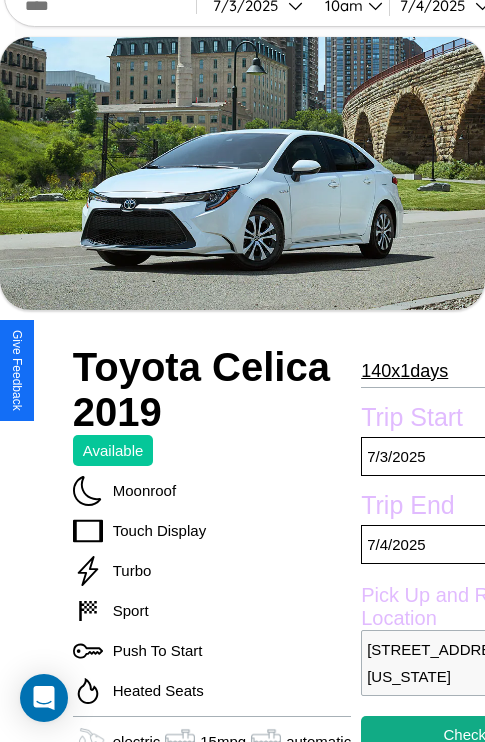 click on "140  x  1  days" at bounding box center [404, 371] 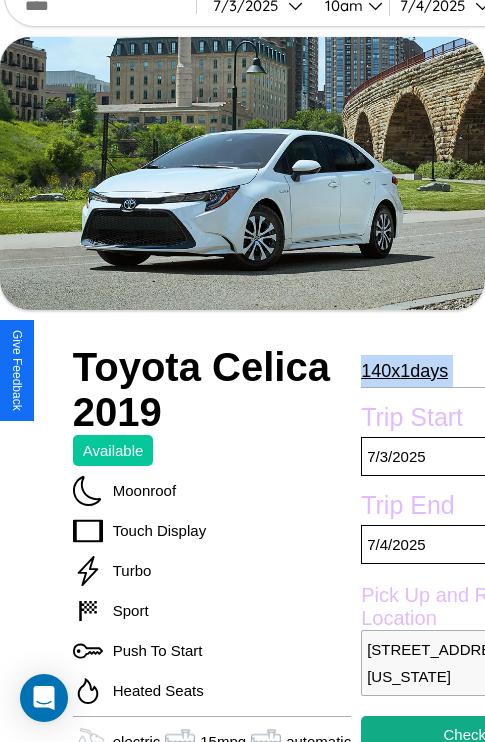 click on "140  x  1  days" at bounding box center [404, 371] 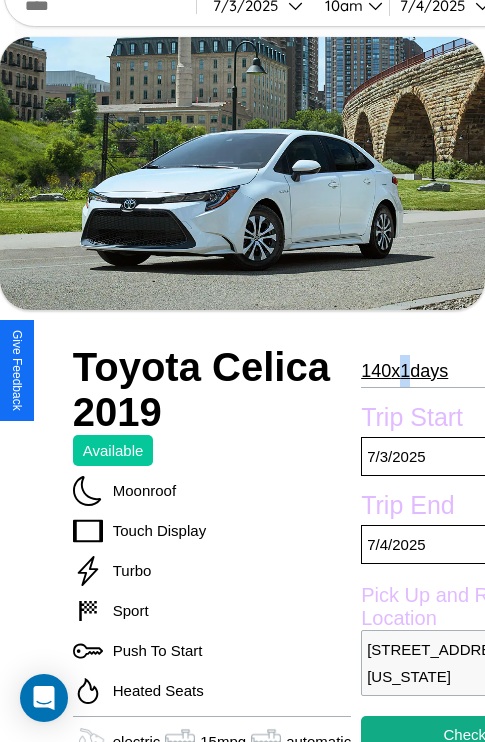 click on "140  x  1  days" at bounding box center (404, 371) 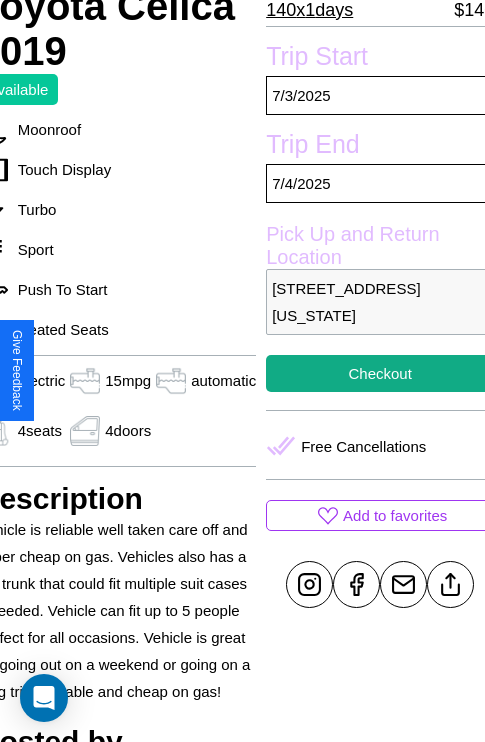 scroll, scrollTop: 408, scrollLeft: 96, axis: both 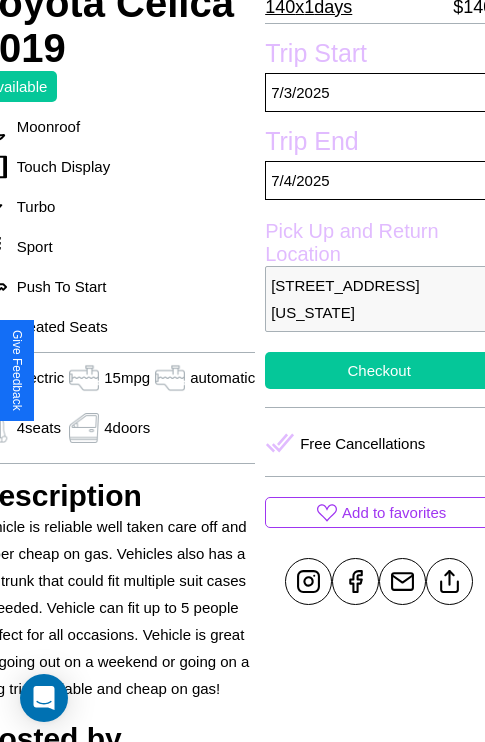 click on "Checkout" at bounding box center (379, 370) 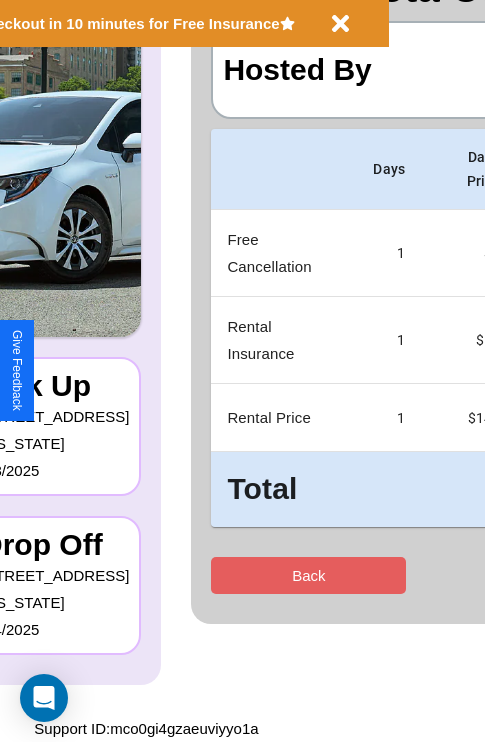 scroll, scrollTop: 0, scrollLeft: 0, axis: both 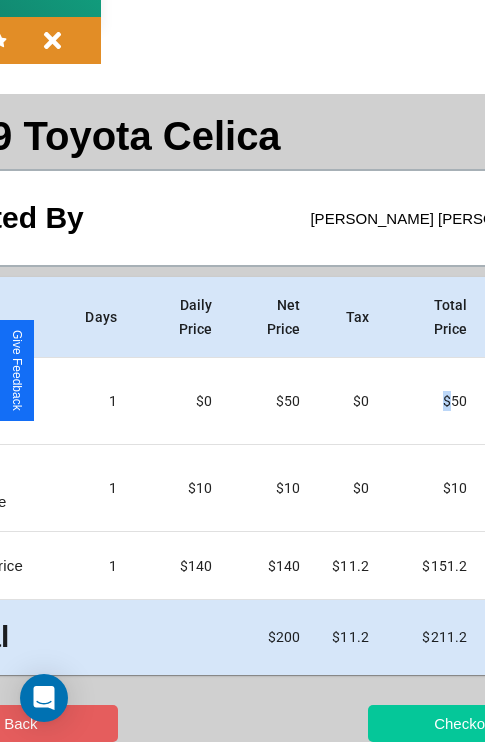 click on "Checkout" at bounding box center [465, 723] 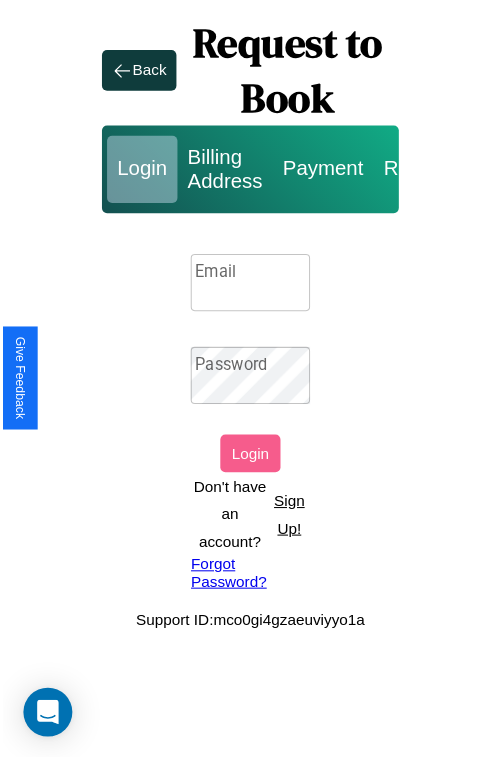 scroll, scrollTop: 0, scrollLeft: 0, axis: both 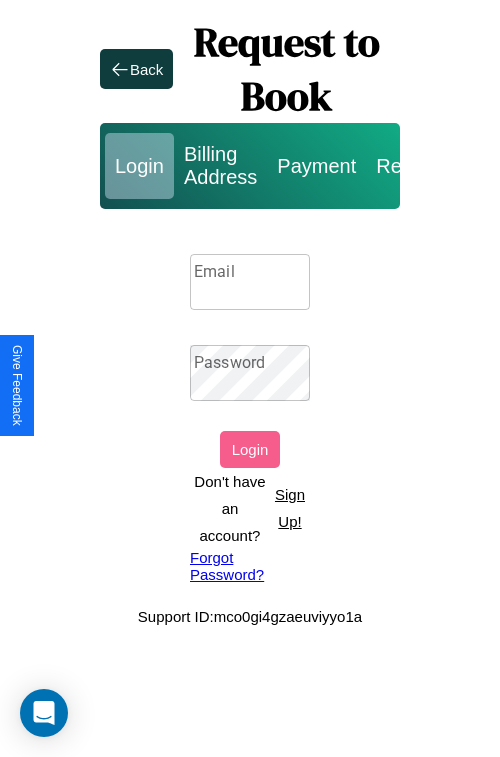 click on "Email" at bounding box center [250, 282] 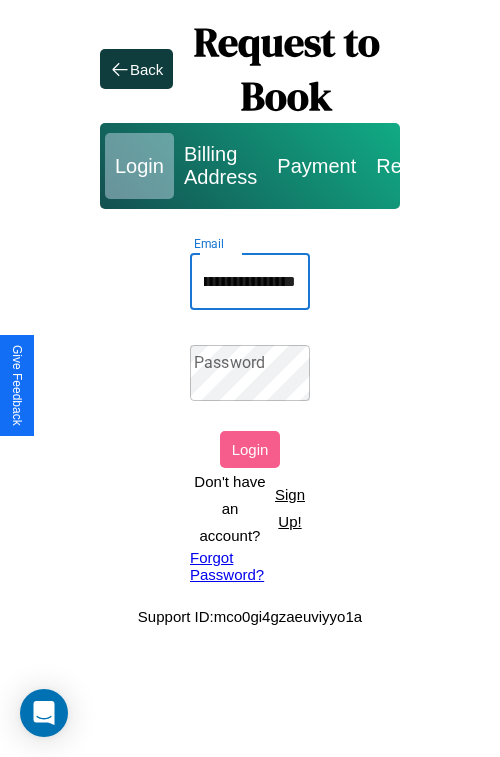 scroll, scrollTop: 0, scrollLeft: 76, axis: horizontal 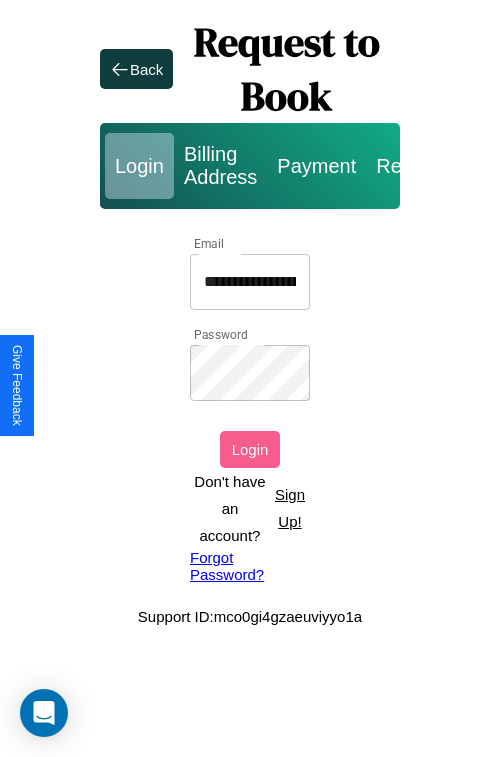 click on "Login" at bounding box center [250, 449] 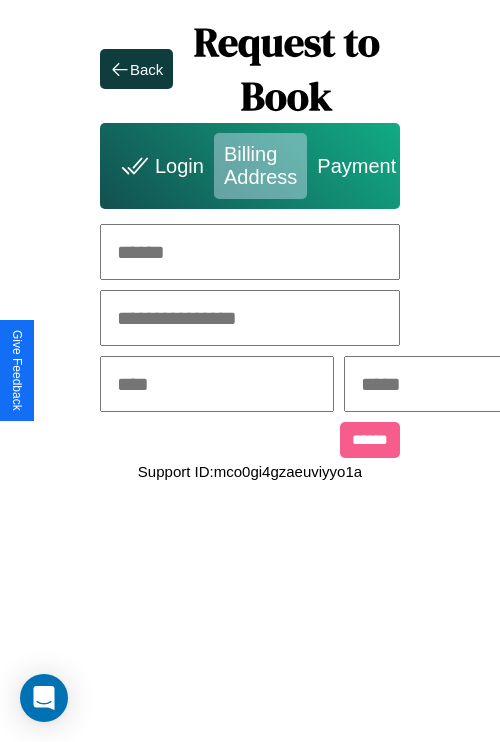 click at bounding box center (250, 252) 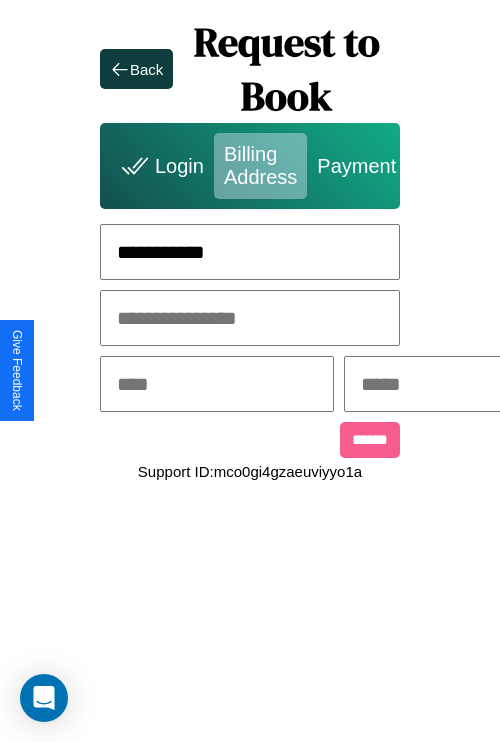 type on "**********" 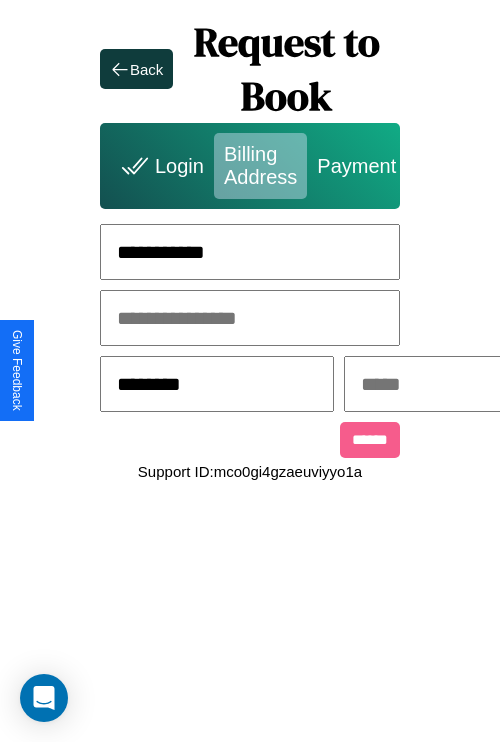type on "********" 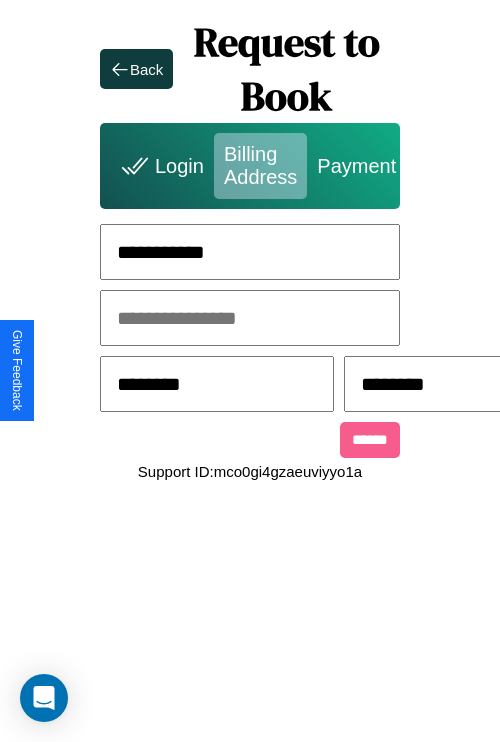 scroll, scrollTop: 0, scrollLeft: 517, axis: horizontal 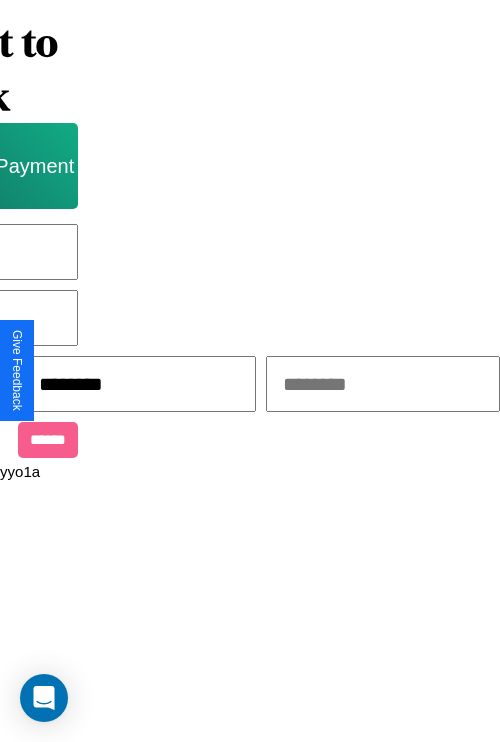 type on "********" 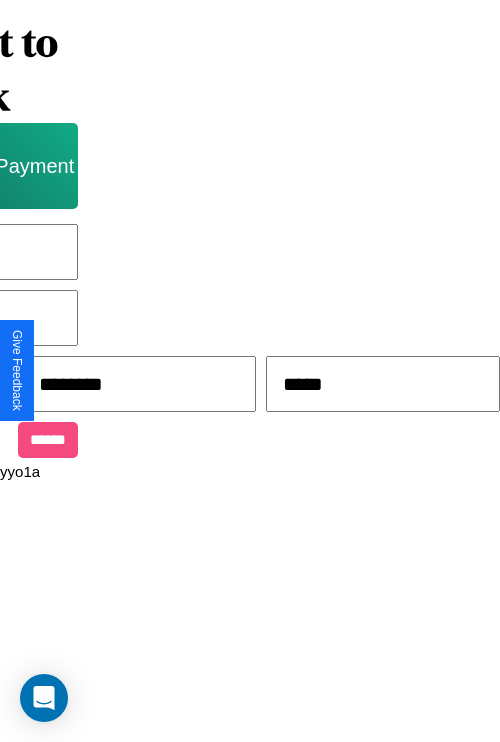 type on "*****" 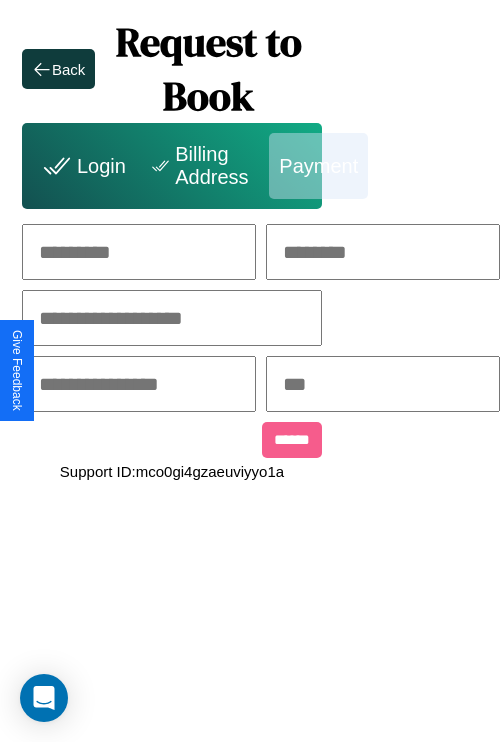 scroll, scrollTop: 0, scrollLeft: 208, axis: horizontal 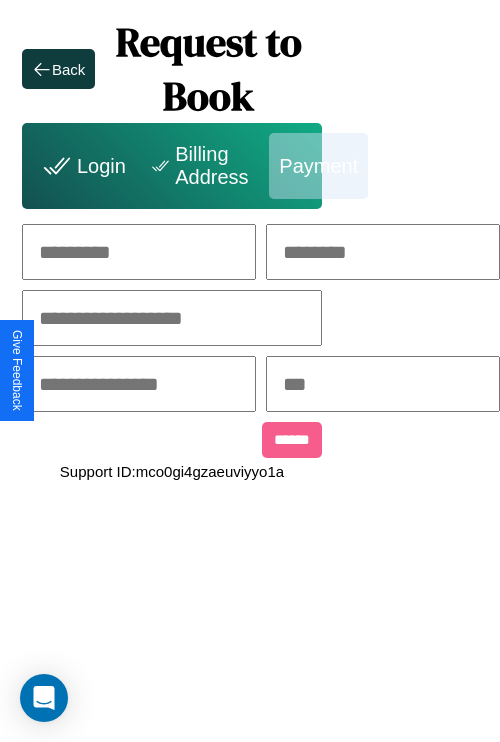 click at bounding box center [139, 252] 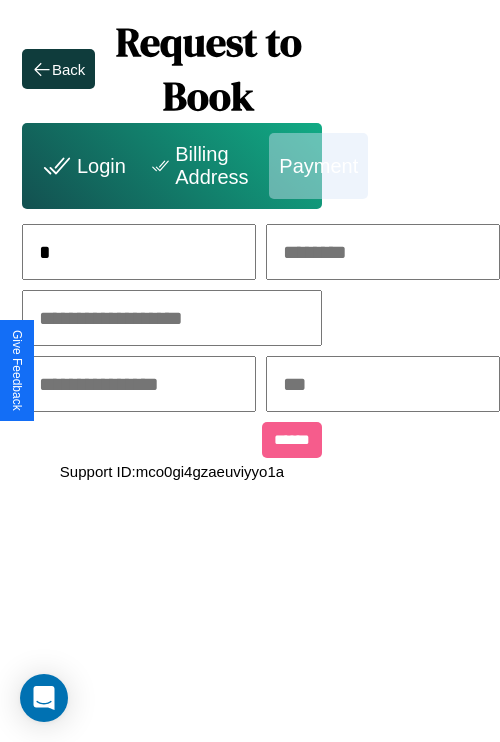 scroll, scrollTop: 0, scrollLeft: 130, axis: horizontal 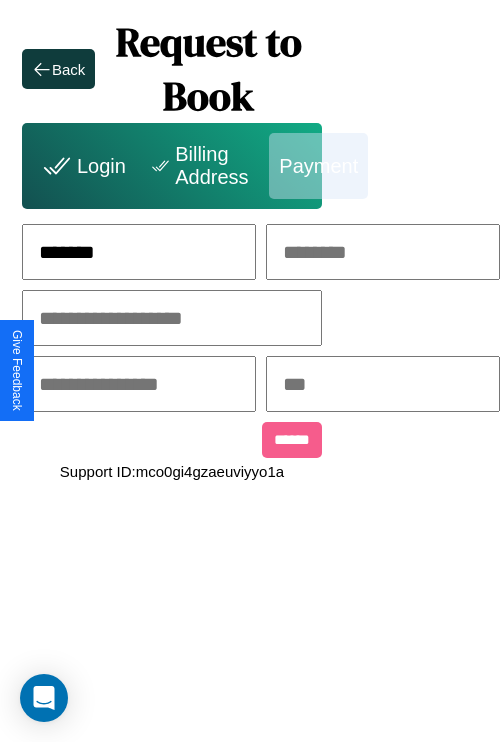 type on "*******" 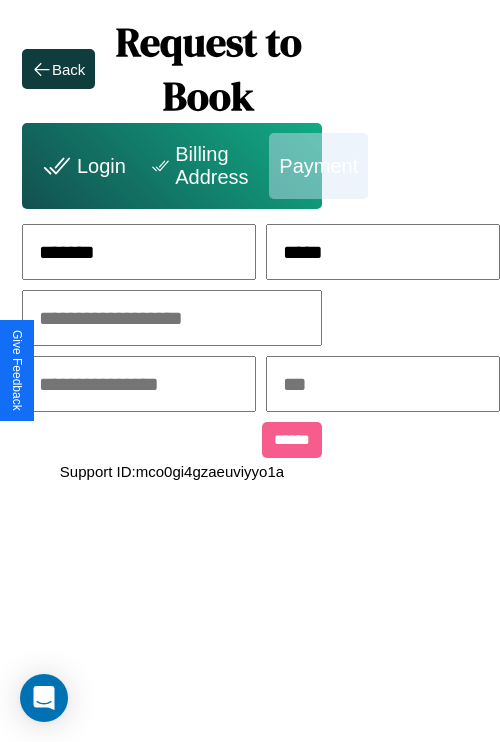 type on "*****" 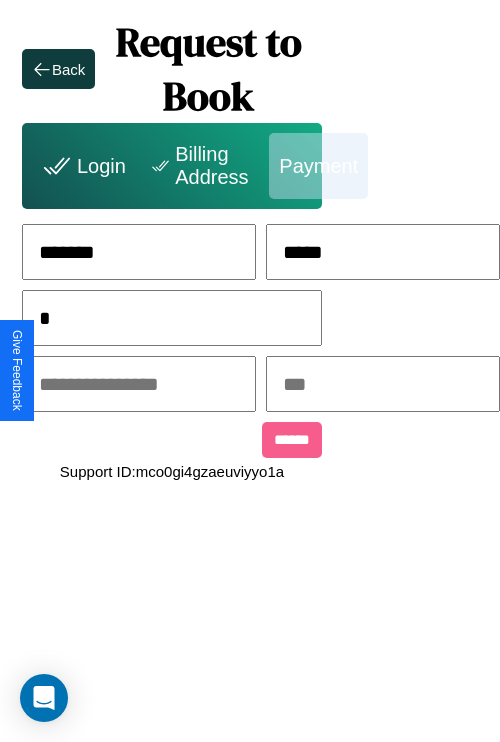 scroll, scrollTop: 0, scrollLeft: 128, axis: horizontal 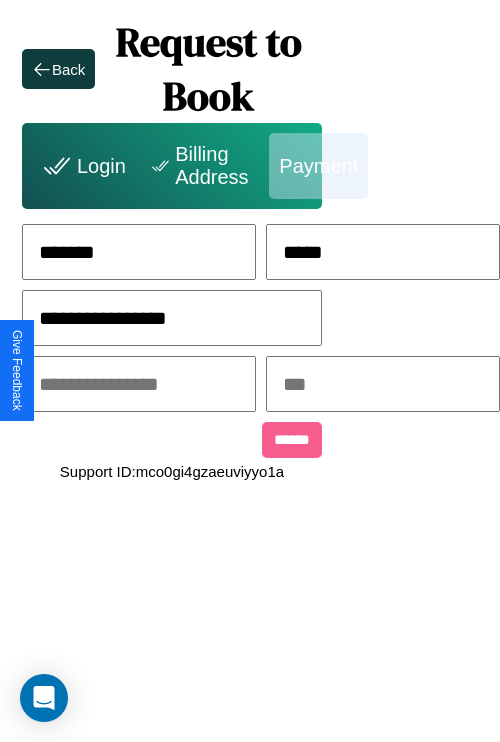 type on "**********" 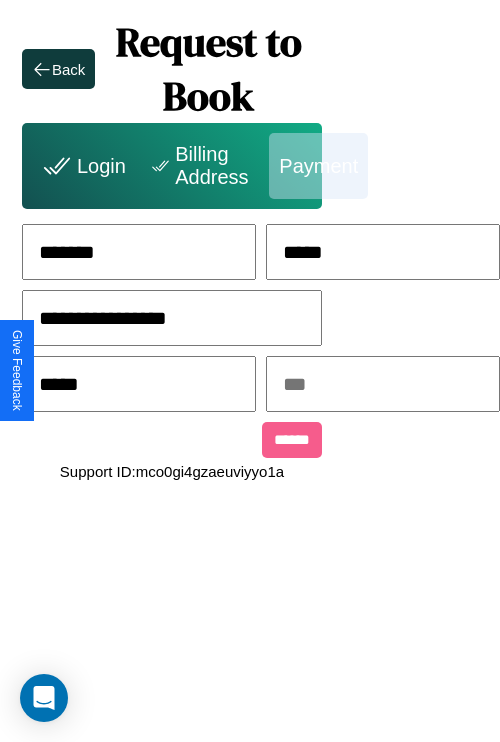 type on "*****" 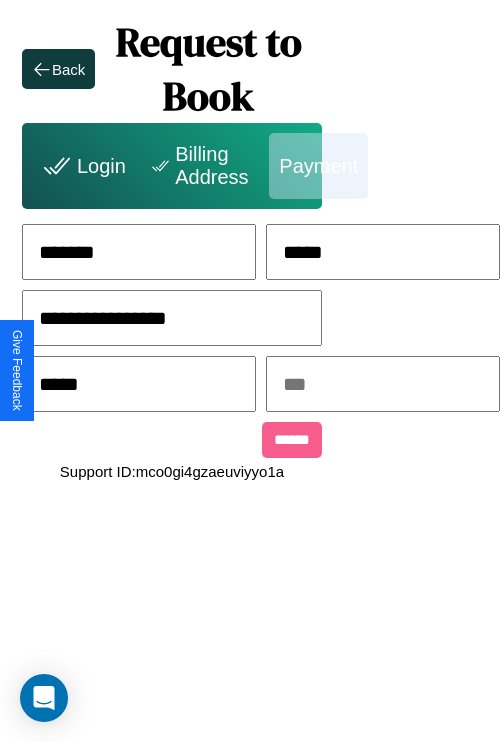 click at bounding box center [383, 384] 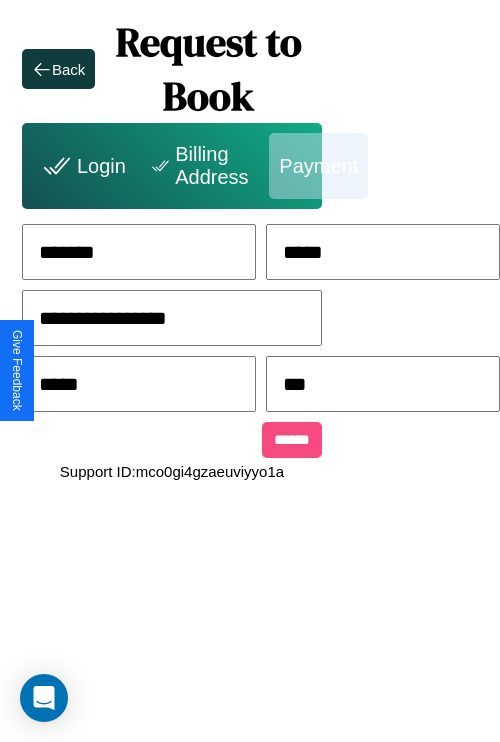 type on "***" 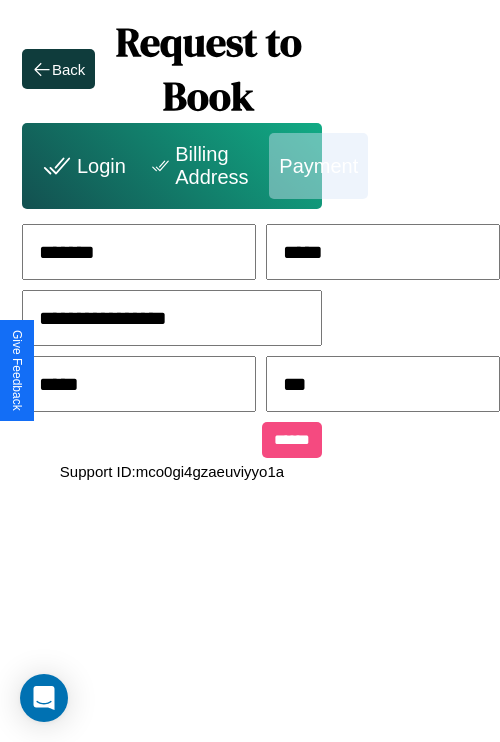 click on "******" at bounding box center [292, 440] 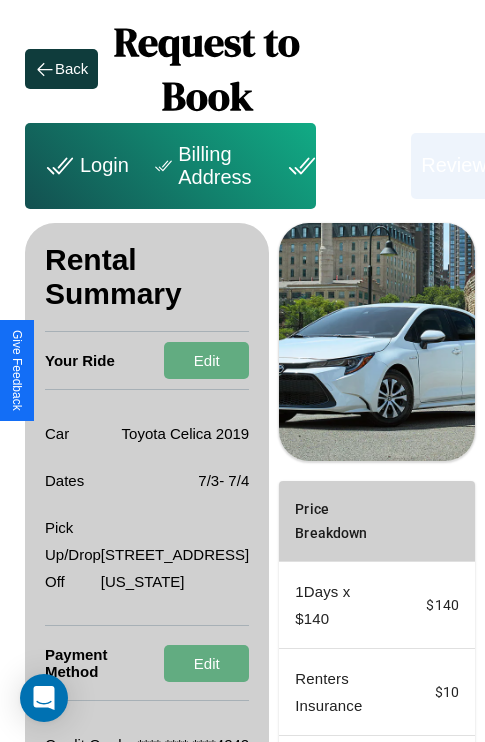 scroll, scrollTop: 328, scrollLeft: 72, axis: both 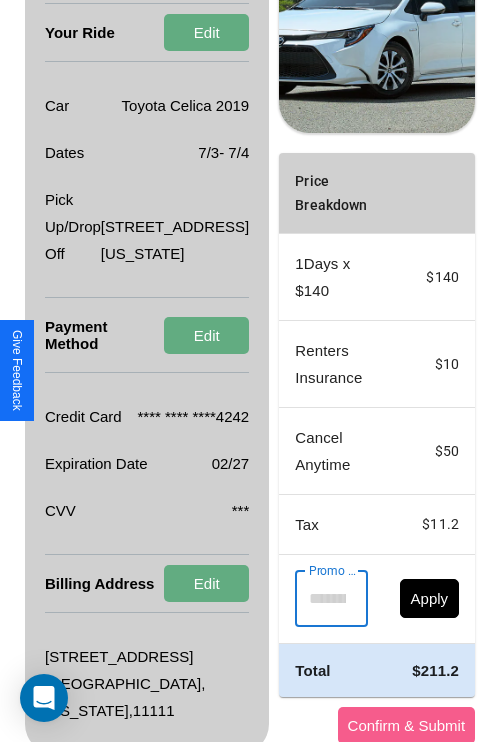click on "Promo Code" at bounding box center [320, 599] 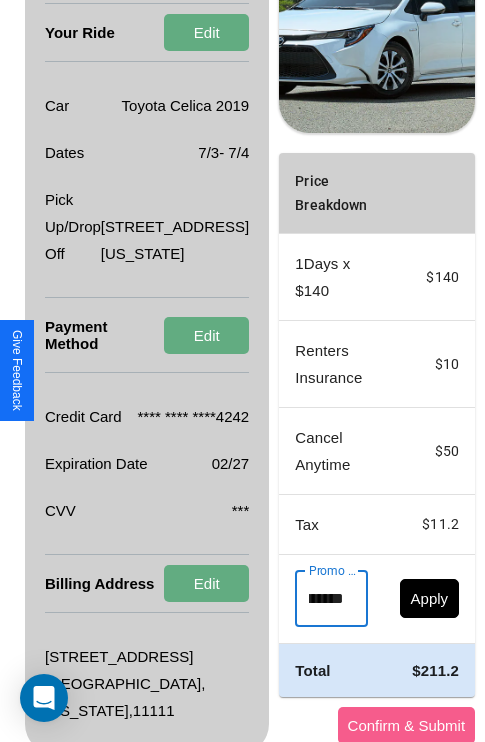 scroll, scrollTop: 0, scrollLeft: 71, axis: horizontal 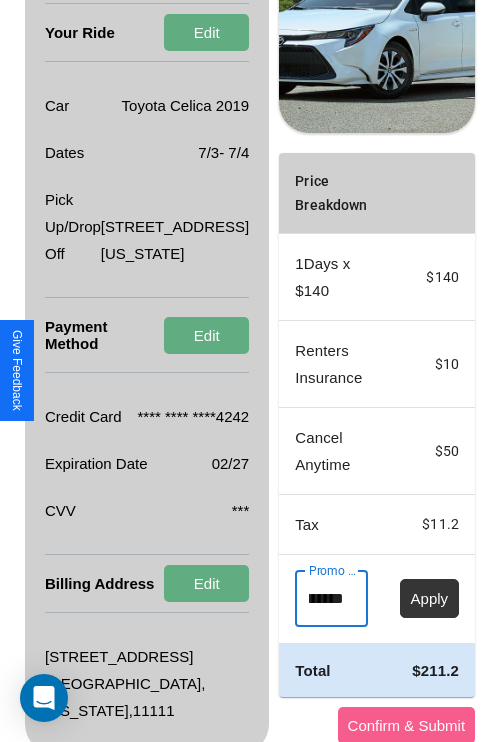 type on "**********" 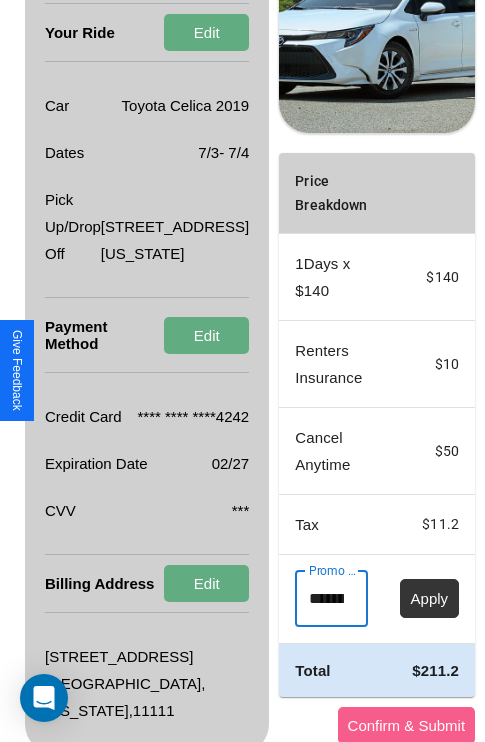 click on "Apply" at bounding box center [430, 598] 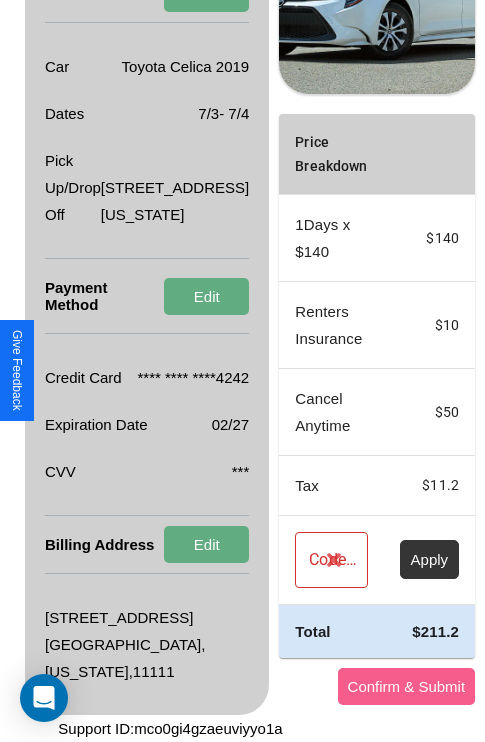 scroll, scrollTop: 482, scrollLeft: 72, axis: both 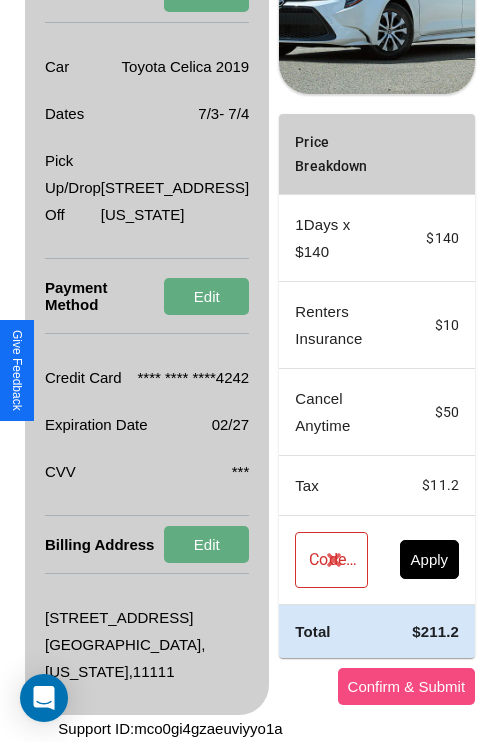 click on "Confirm & Submit" at bounding box center [407, 686] 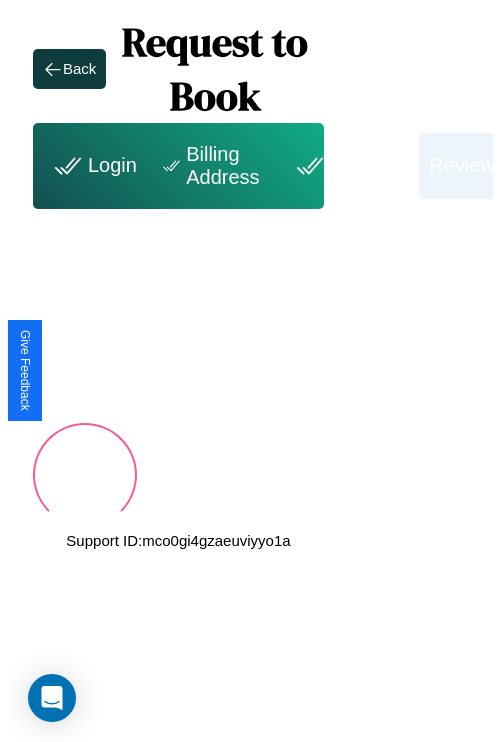 scroll, scrollTop: 0, scrollLeft: 72, axis: horizontal 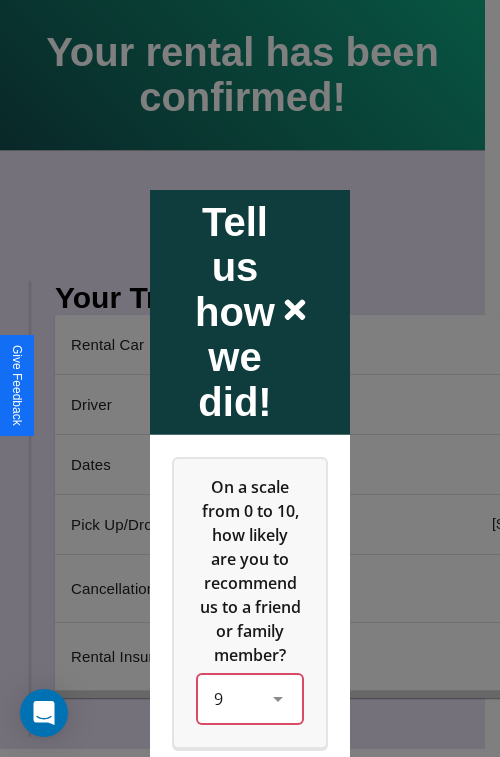 click on "9" at bounding box center (250, 698) 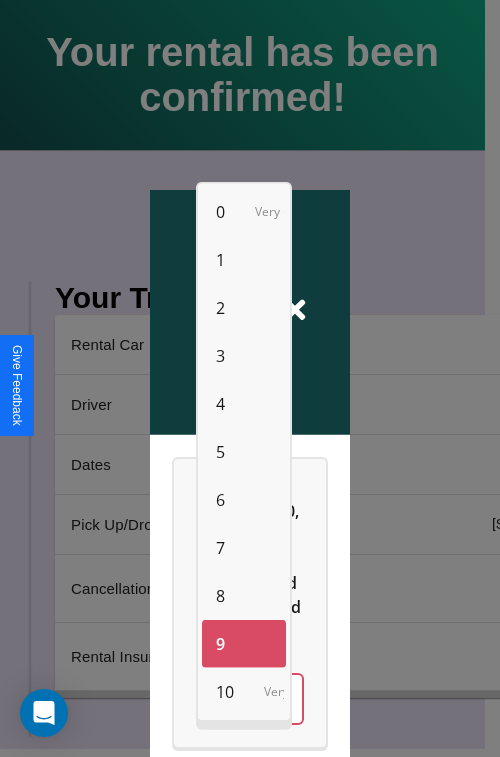 click on "3" at bounding box center [220, 356] 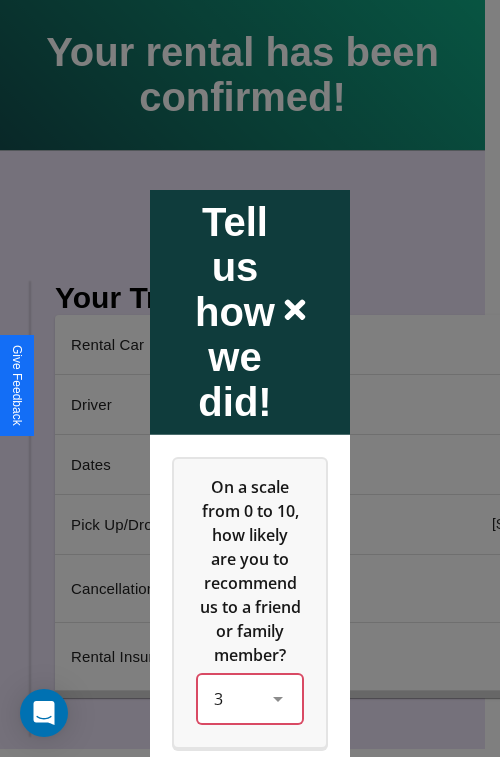 scroll, scrollTop: 334, scrollLeft: 0, axis: vertical 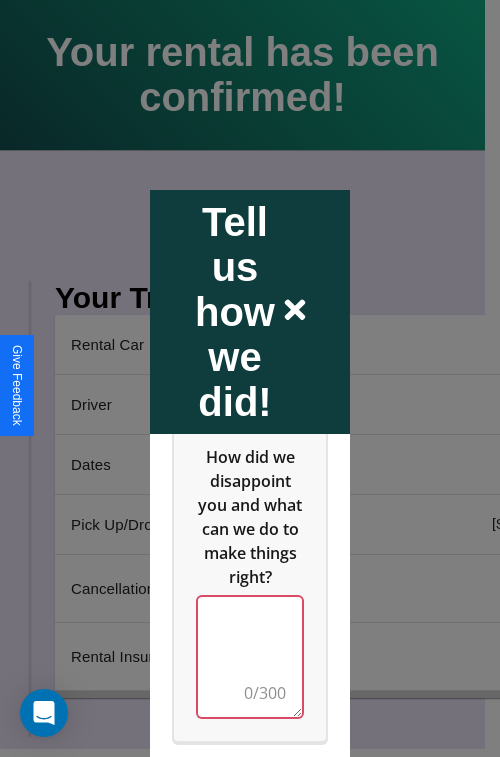 click at bounding box center (250, 656) 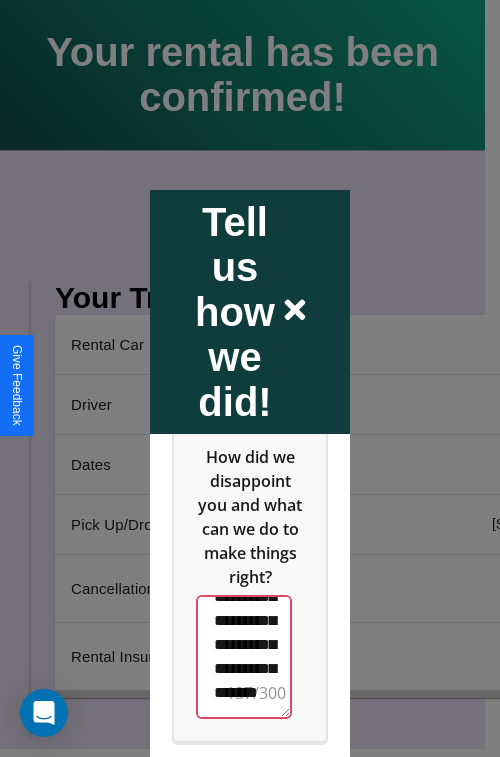 scroll, scrollTop: 564, scrollLeft: 0, axis: vertical 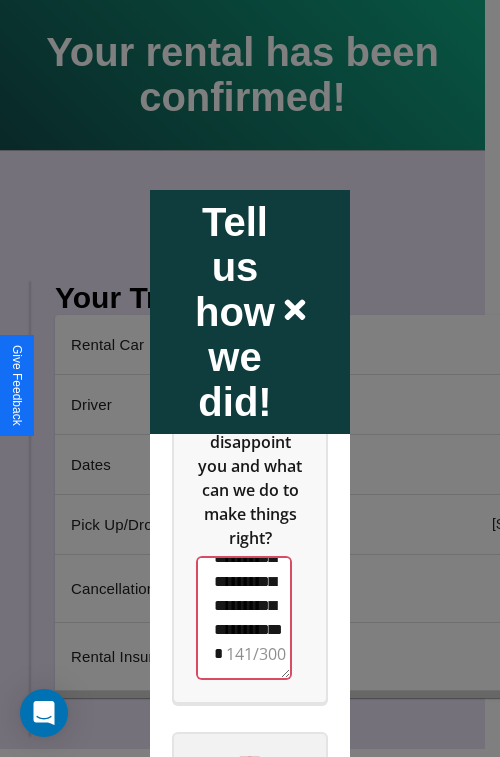type on "**********" 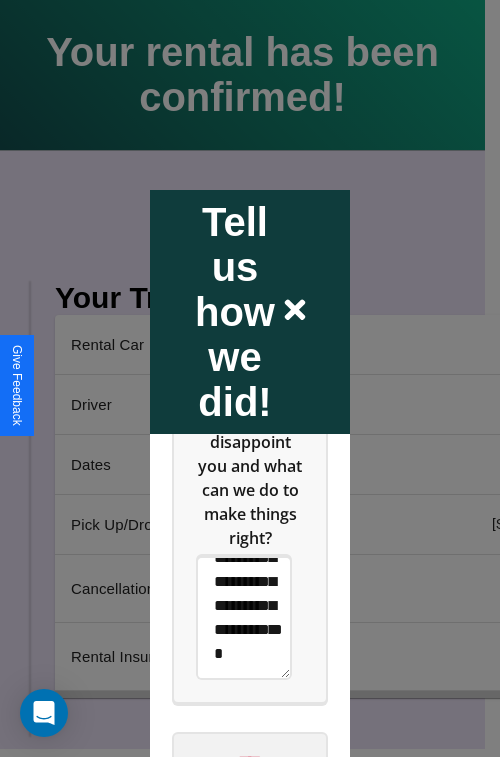 click on "****" at bounding box center [250, 761] 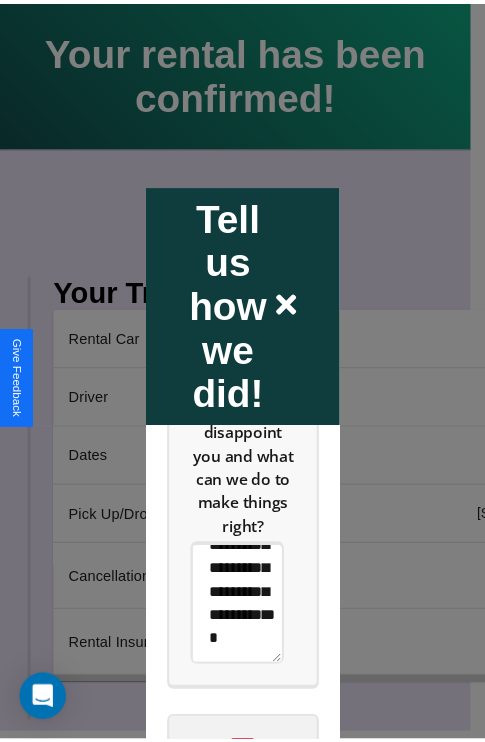 scroll, scrollTop: 0, scrollLeft: 0, axis: both 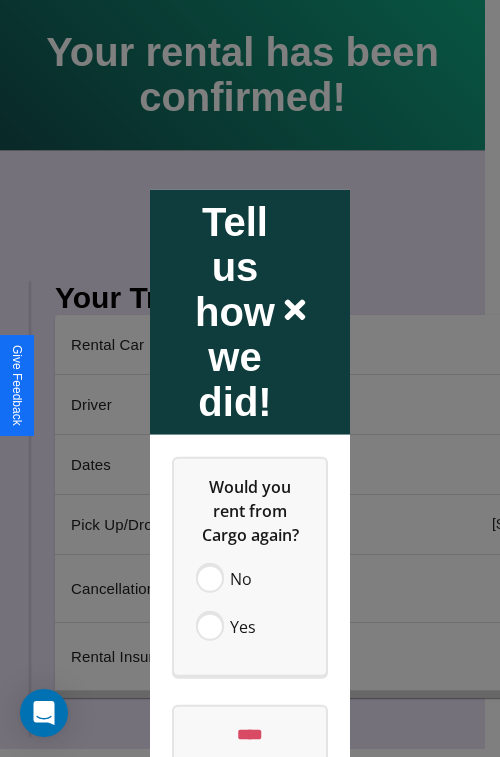 click at bounding box center [250, 378] 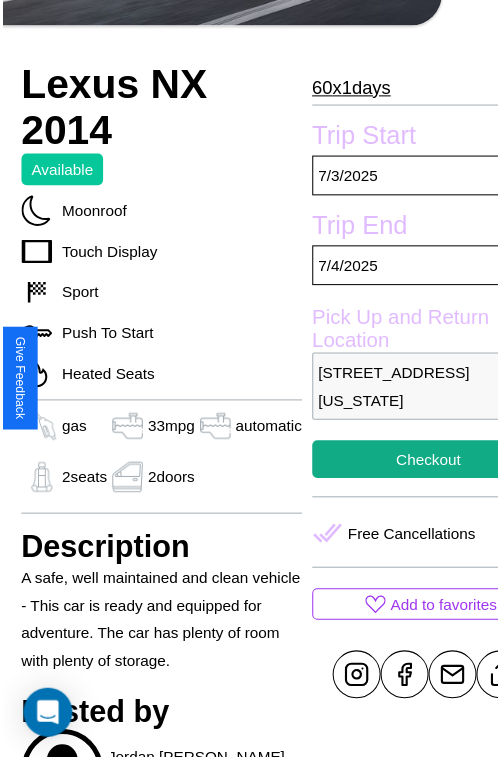 scroll, scrollTop: 641, scrollLeft: 84, axis: both 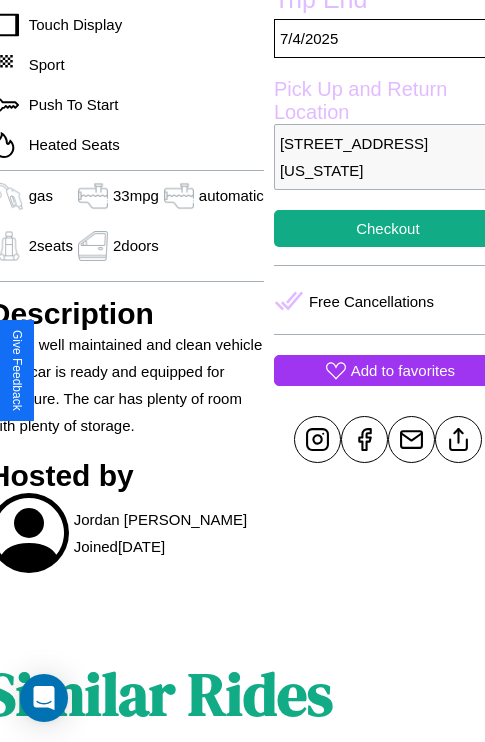 click on "Add to favorites" at bounding box center [403, 370] 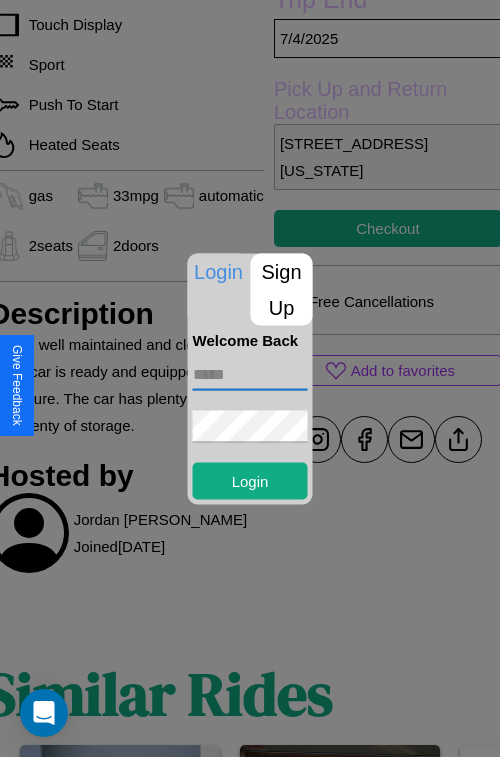 click at bounding box center (250, 374) 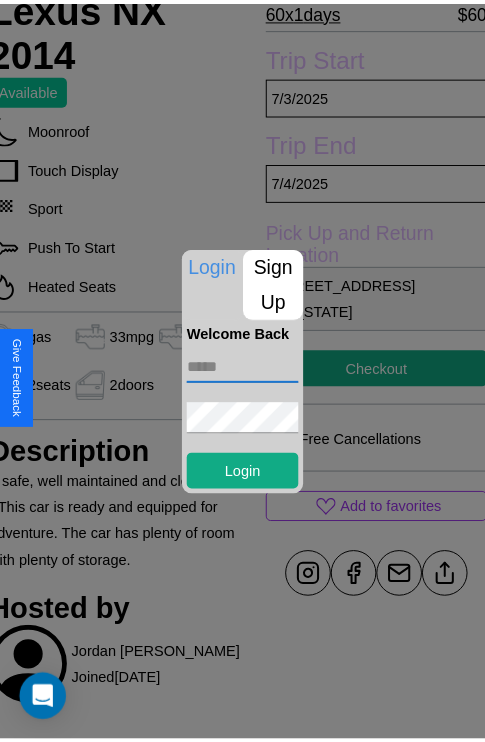 scroll, scrollTop: 491, scrollLeft: 84, axis: both 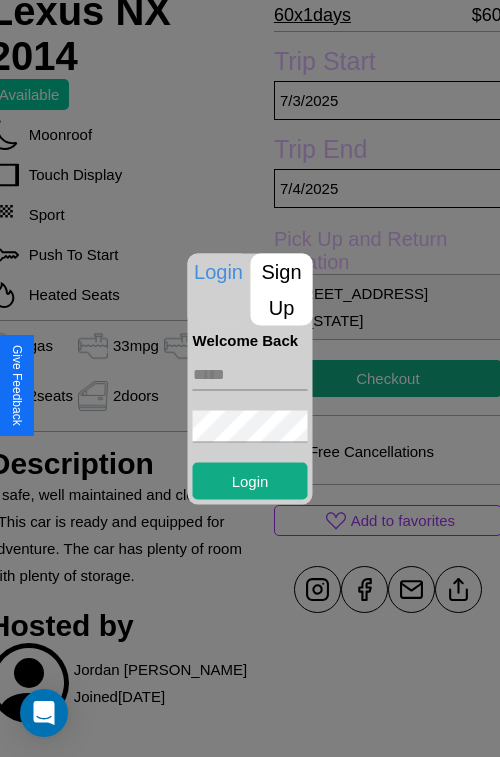 click at bounding box center [250, 378] 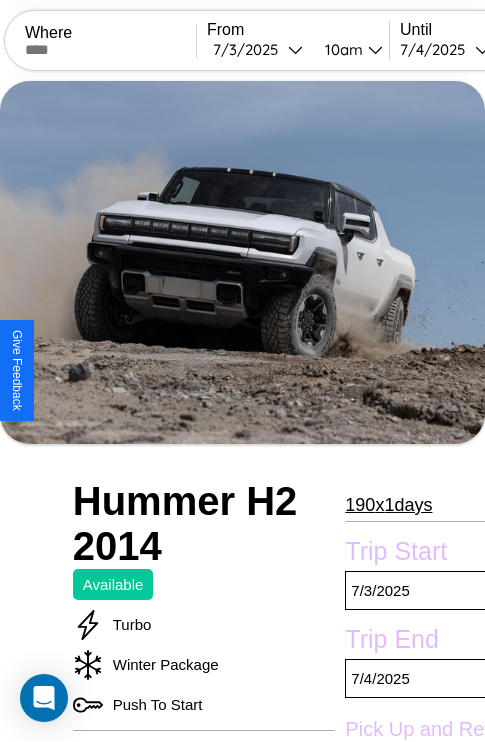 scroll, scrollTop: 498, scrollLeft: 80, axis: both 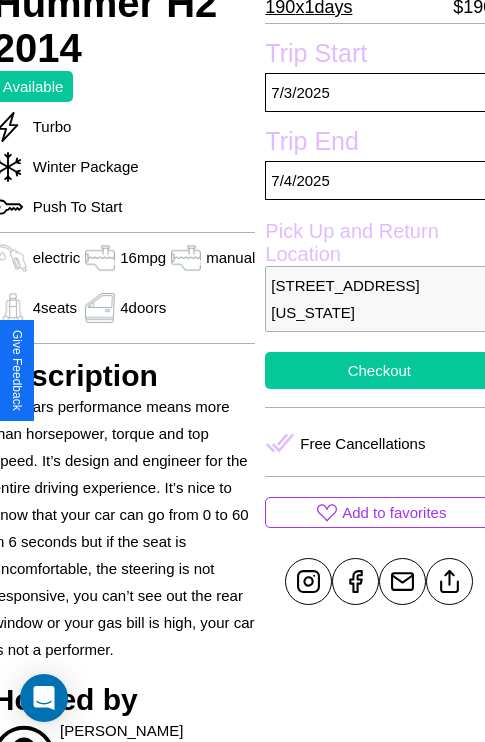 click on "Checkout" at bounding box center [379, 370] 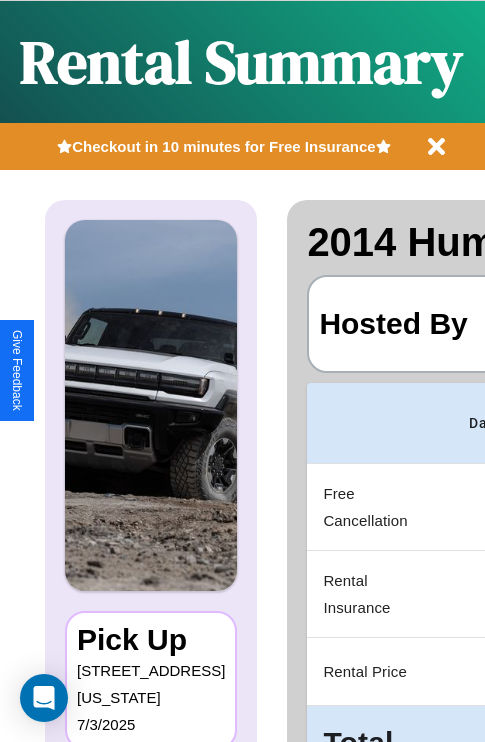 scroll, scrollTop: 0, scrollLeft: 378, axis: horizontal 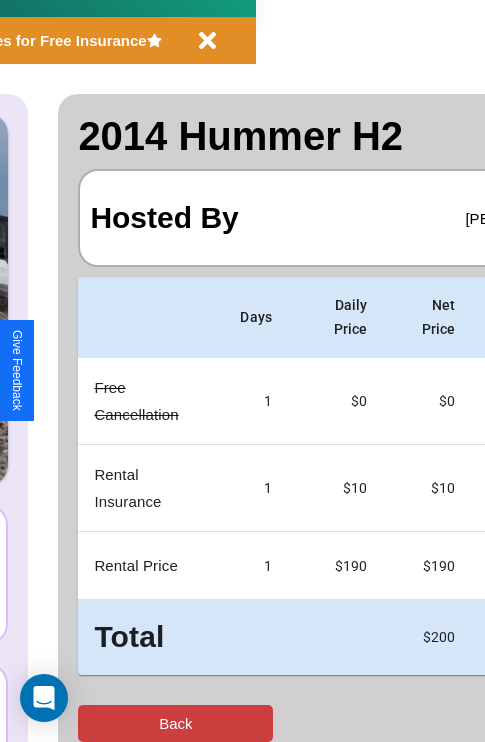 click on "Back" at bounding box center [175, 723] 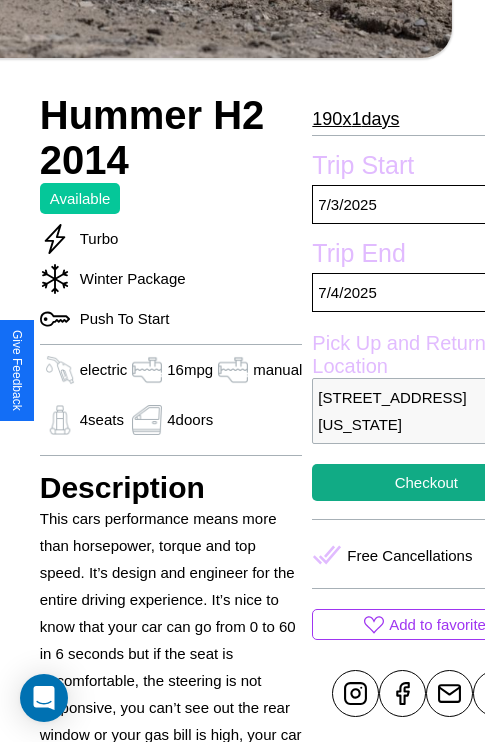 scroll, scrollTop: 709, scrollLeft: 60, axis: both 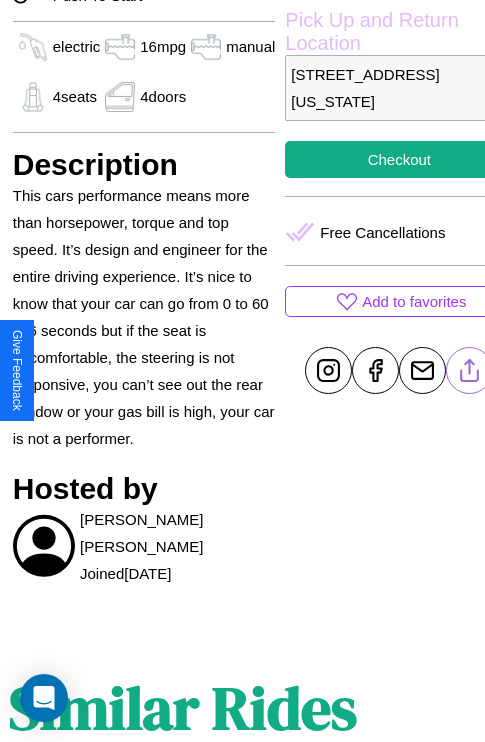 click 